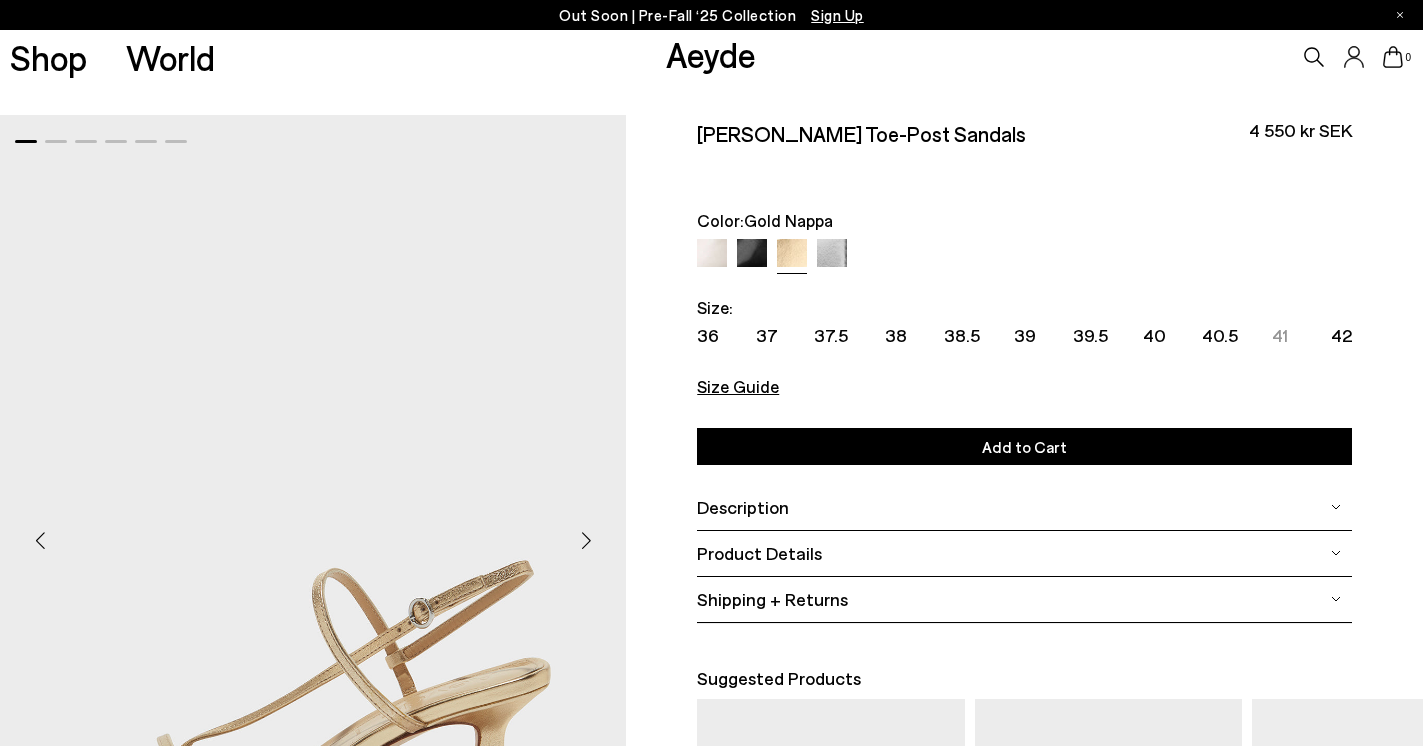 scroll, scrollTop: 0, scrollLeft: 0, axis: both 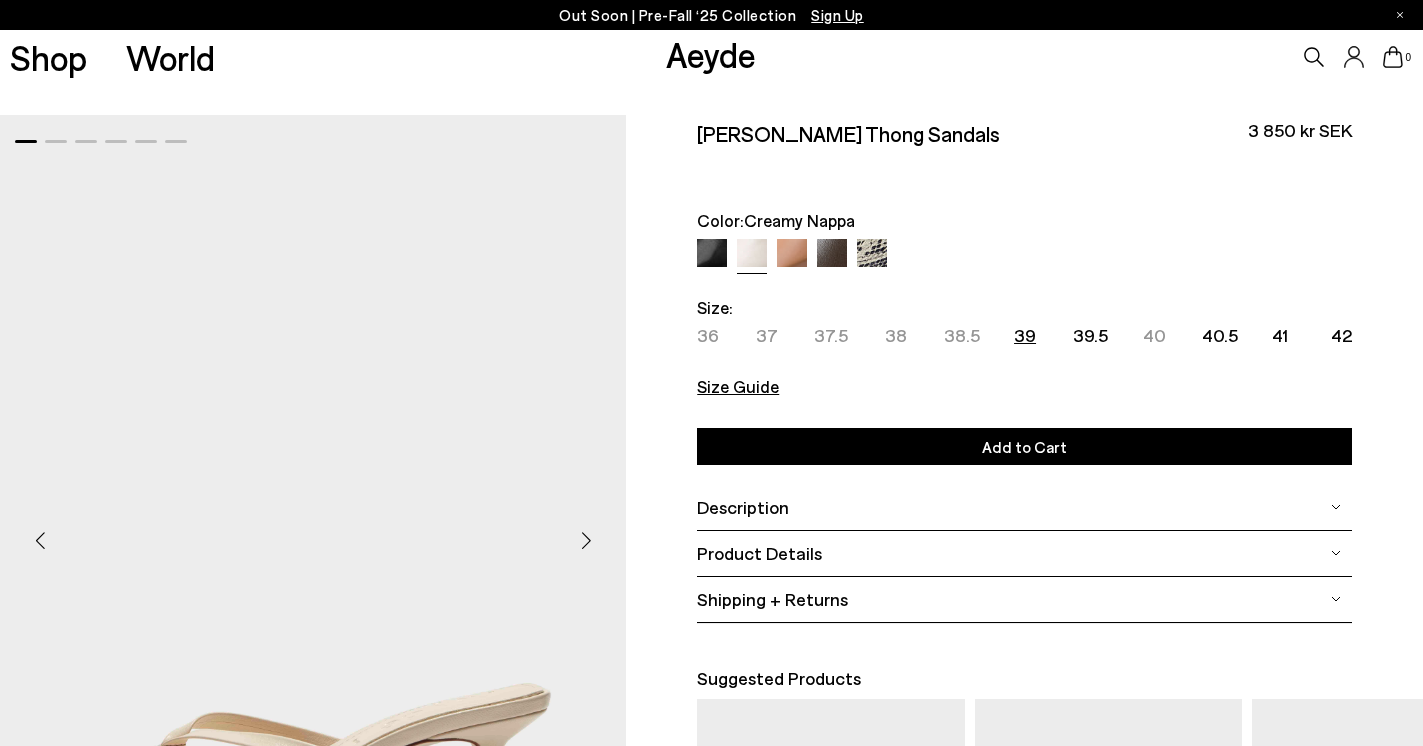click on "39" at bounding box center (1025, 335) 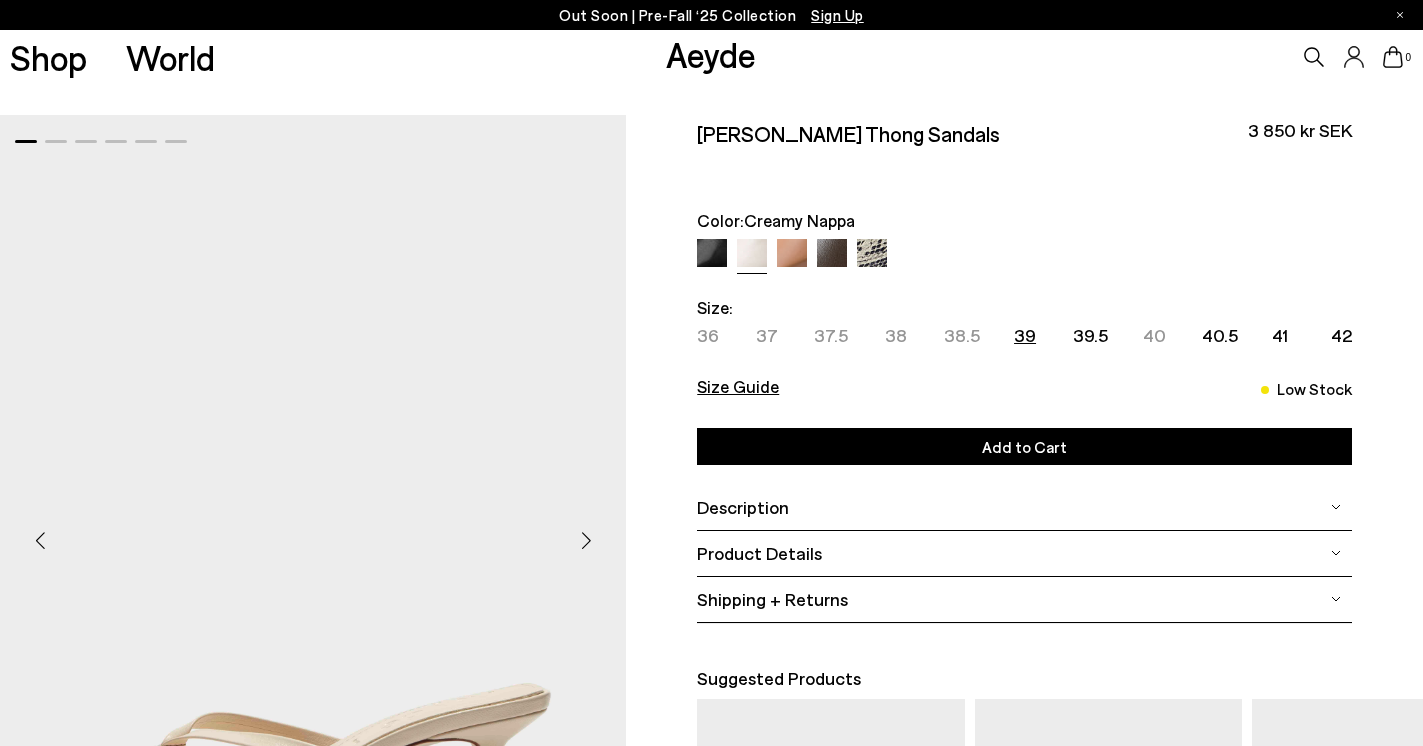 click on "Add to Cart" at bounding box center [1024, 446] 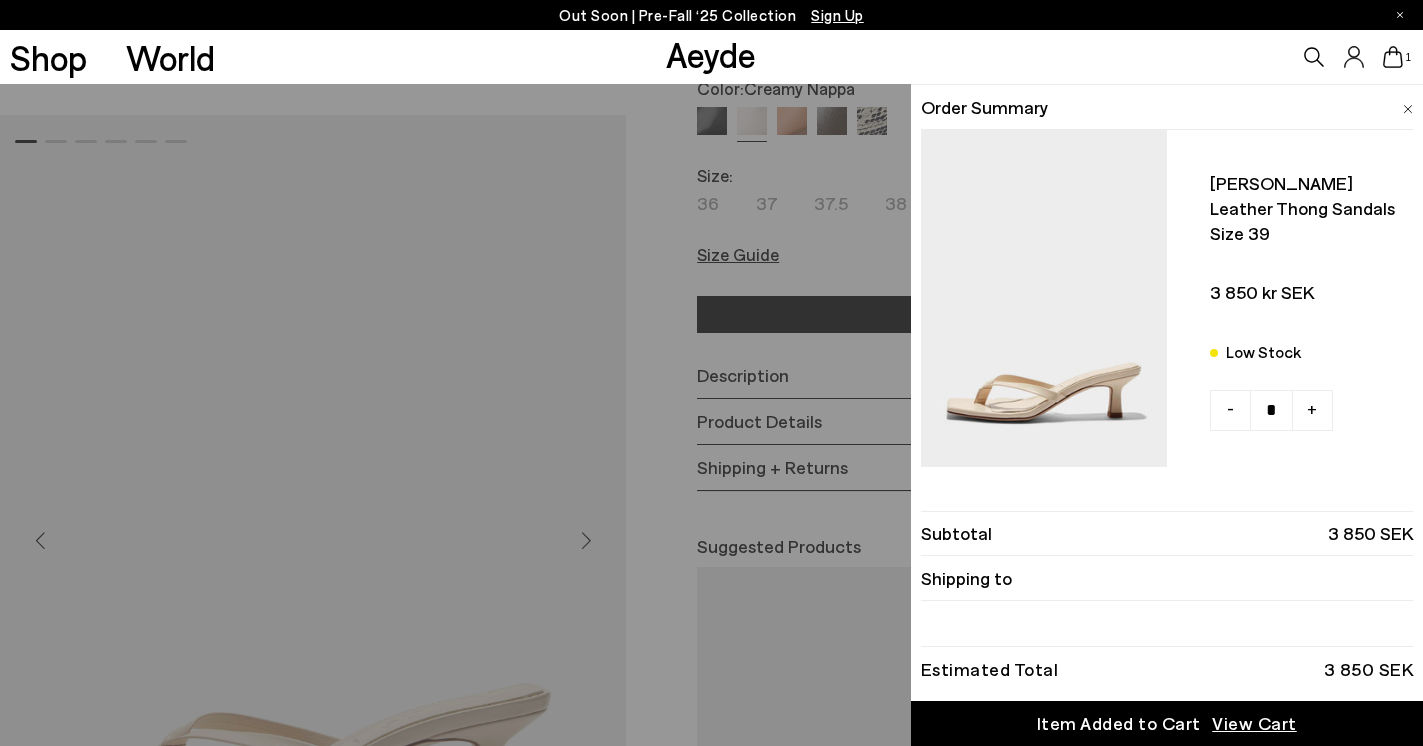 scroll, scrollTop: 134, scrollLeft: 0, axis: vertical 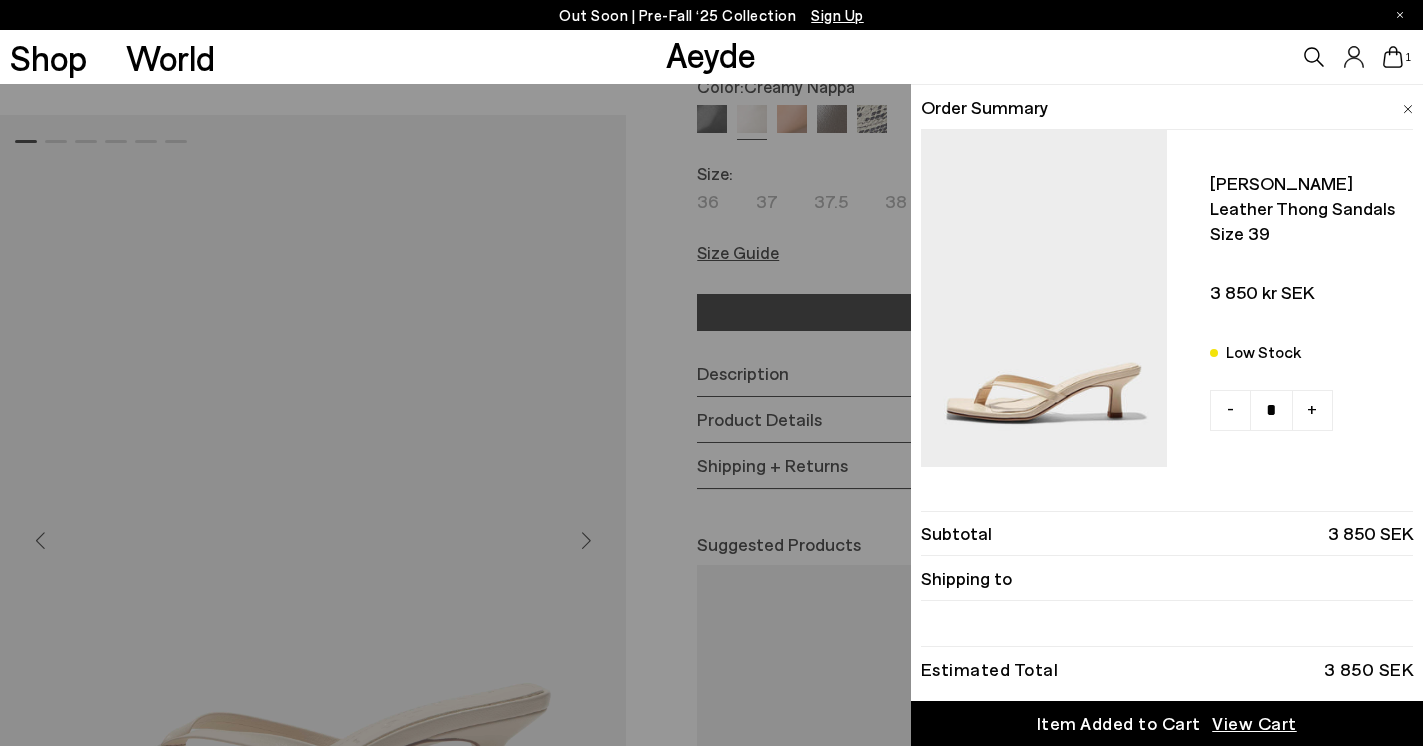 click on "Quick Add
Color
Size
View Details
Order Summary
Wilma leather thong sandals
Size
39
Low Stock
- +" at bounding box center (711, 415) 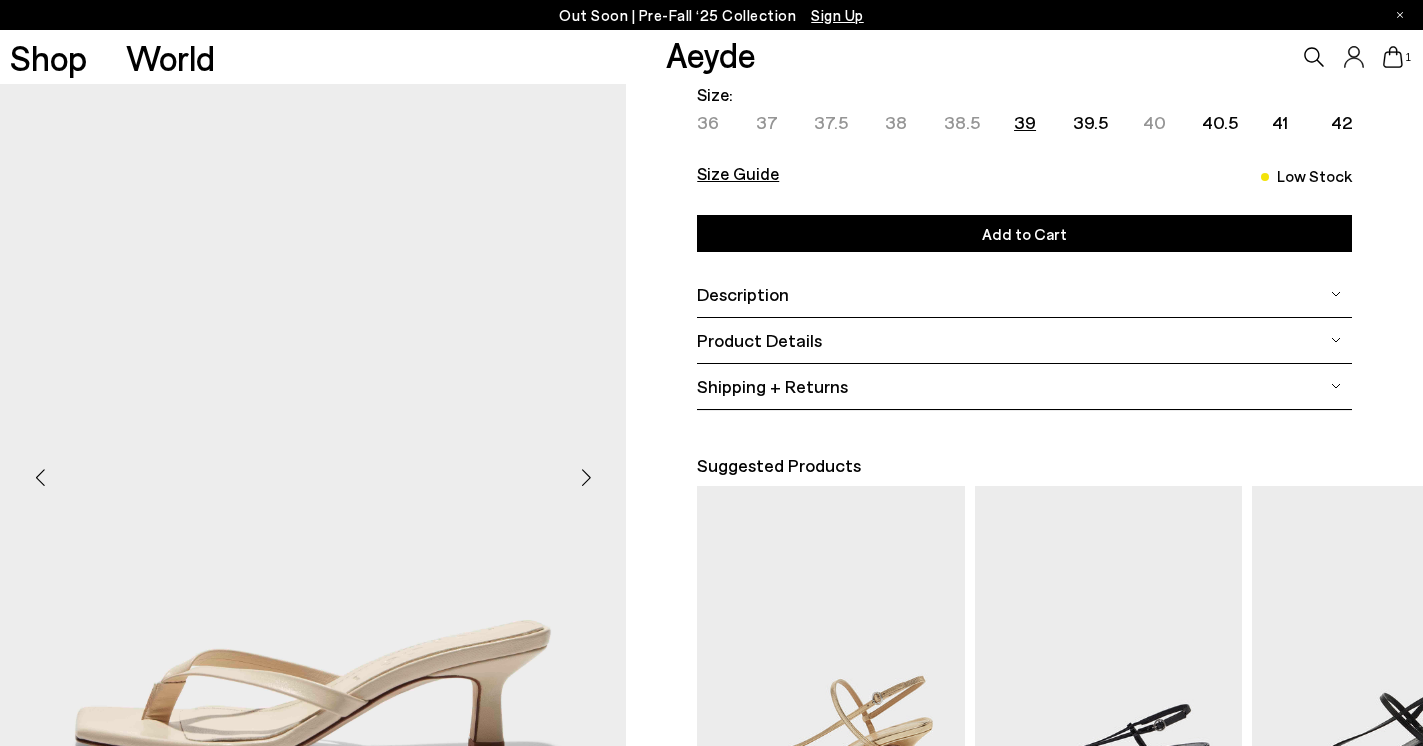 scroll, scrollTop: 0, scrollLeft: 0, axis: both 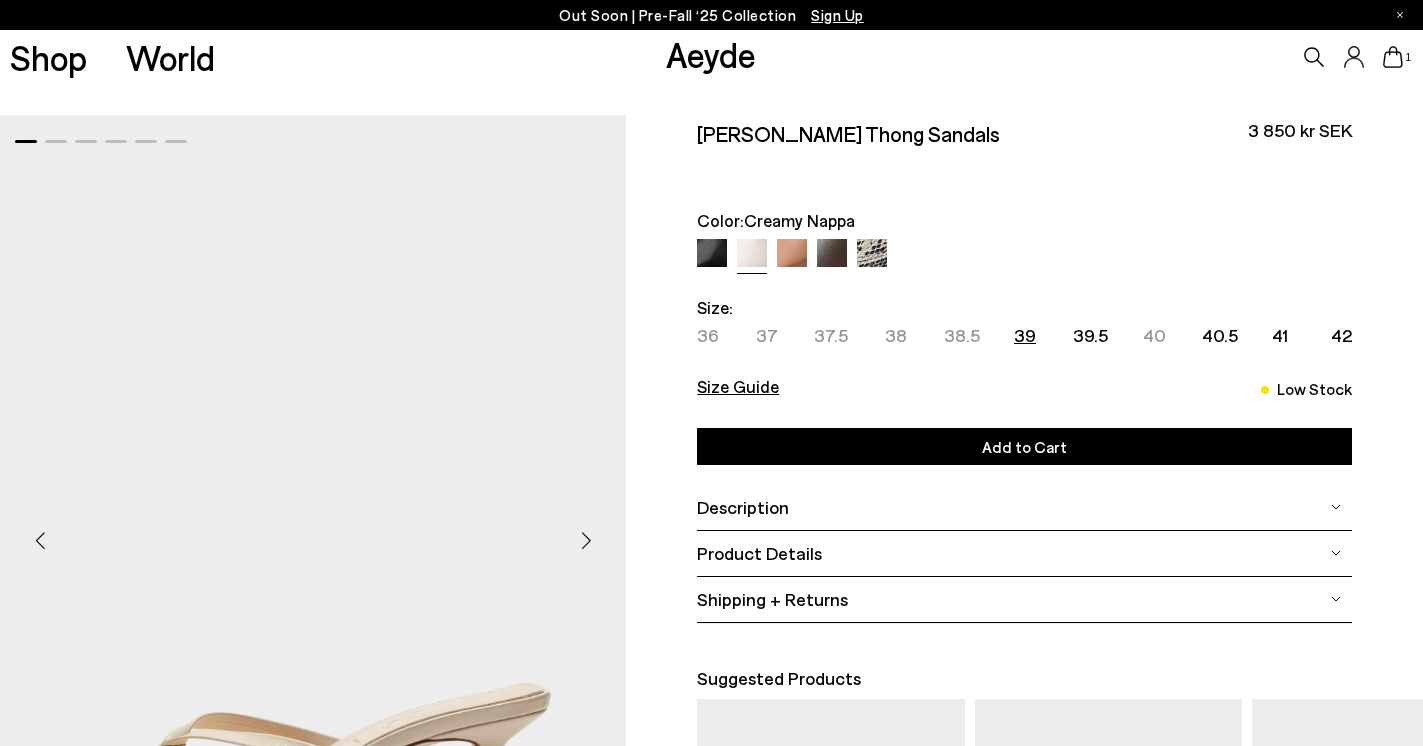 click 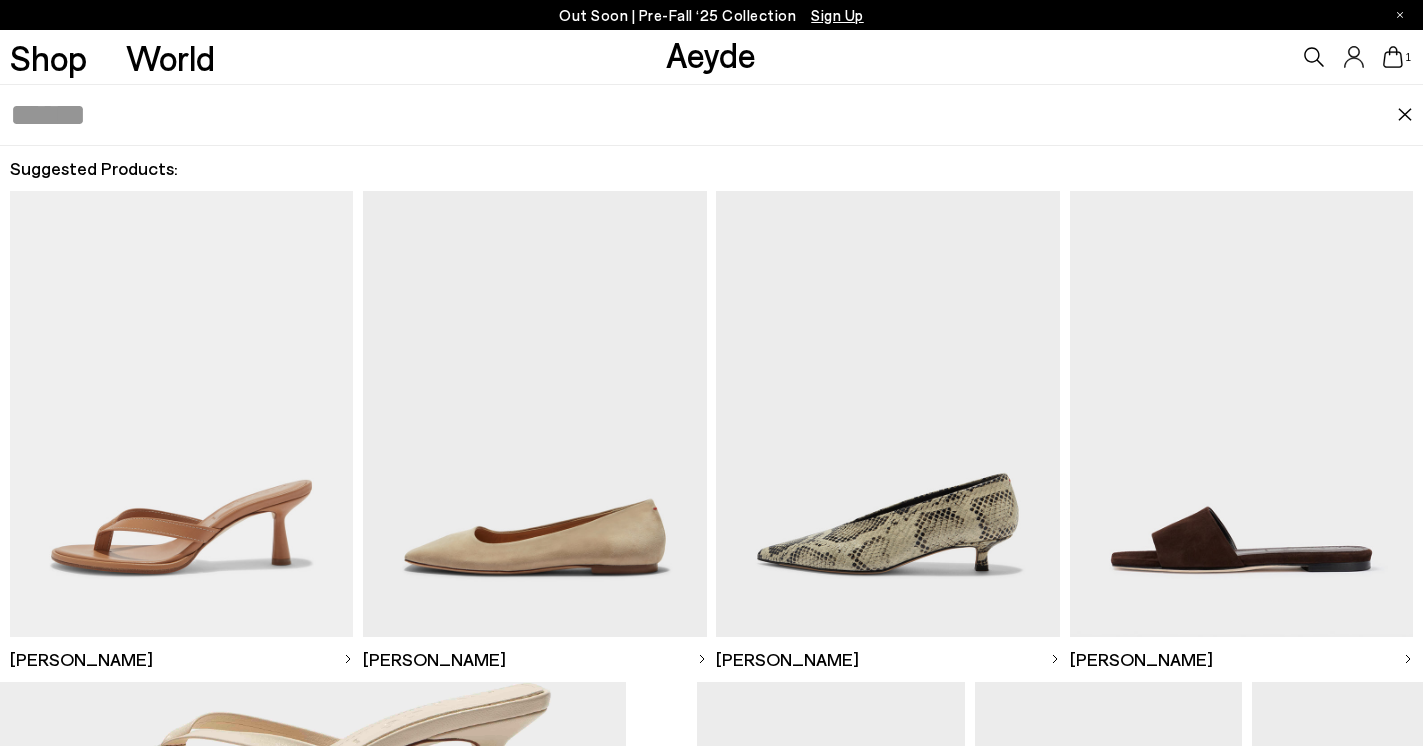 scroll, scrollTop: 62, scrollLeft: 0, axis: vertical 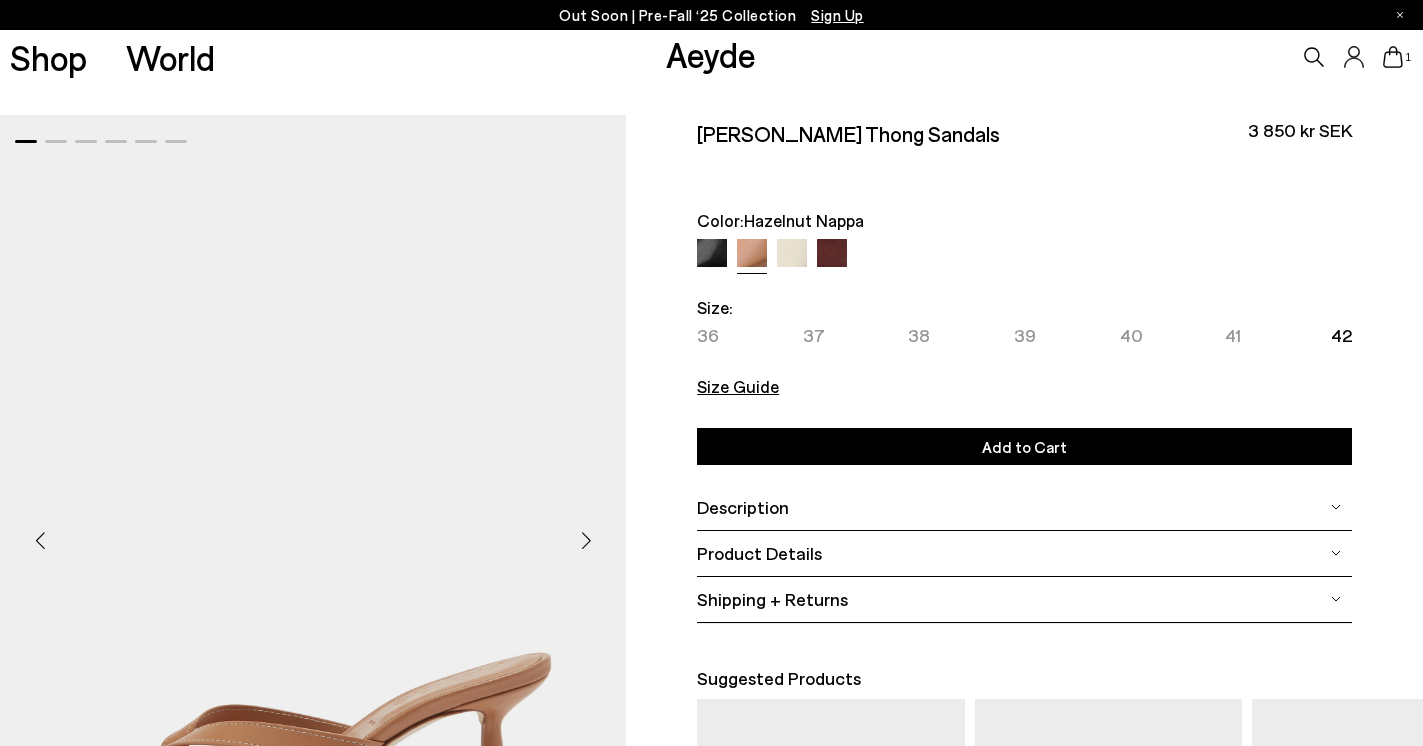 click at bounding box center (792, 254) 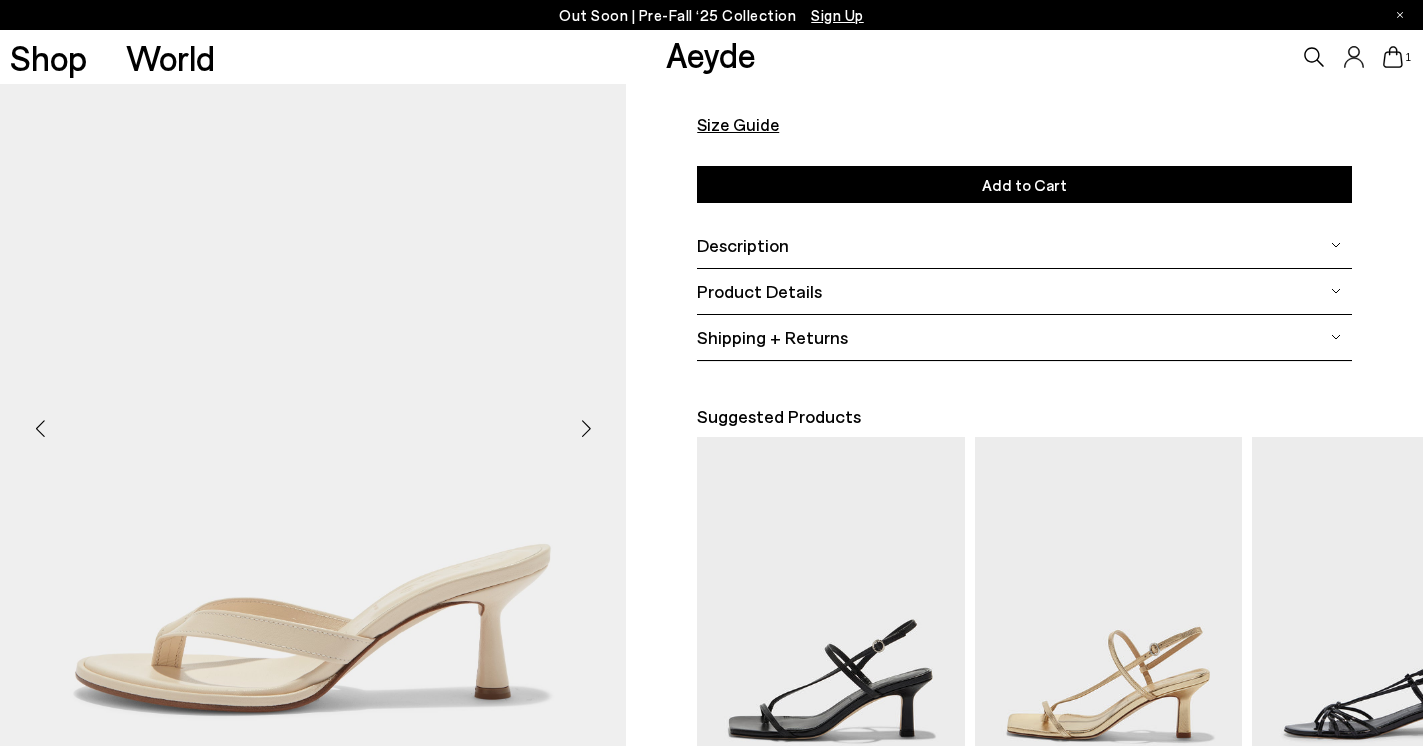 scroll, scrollTop: 307, scrollLeft: 0, axis: vertical 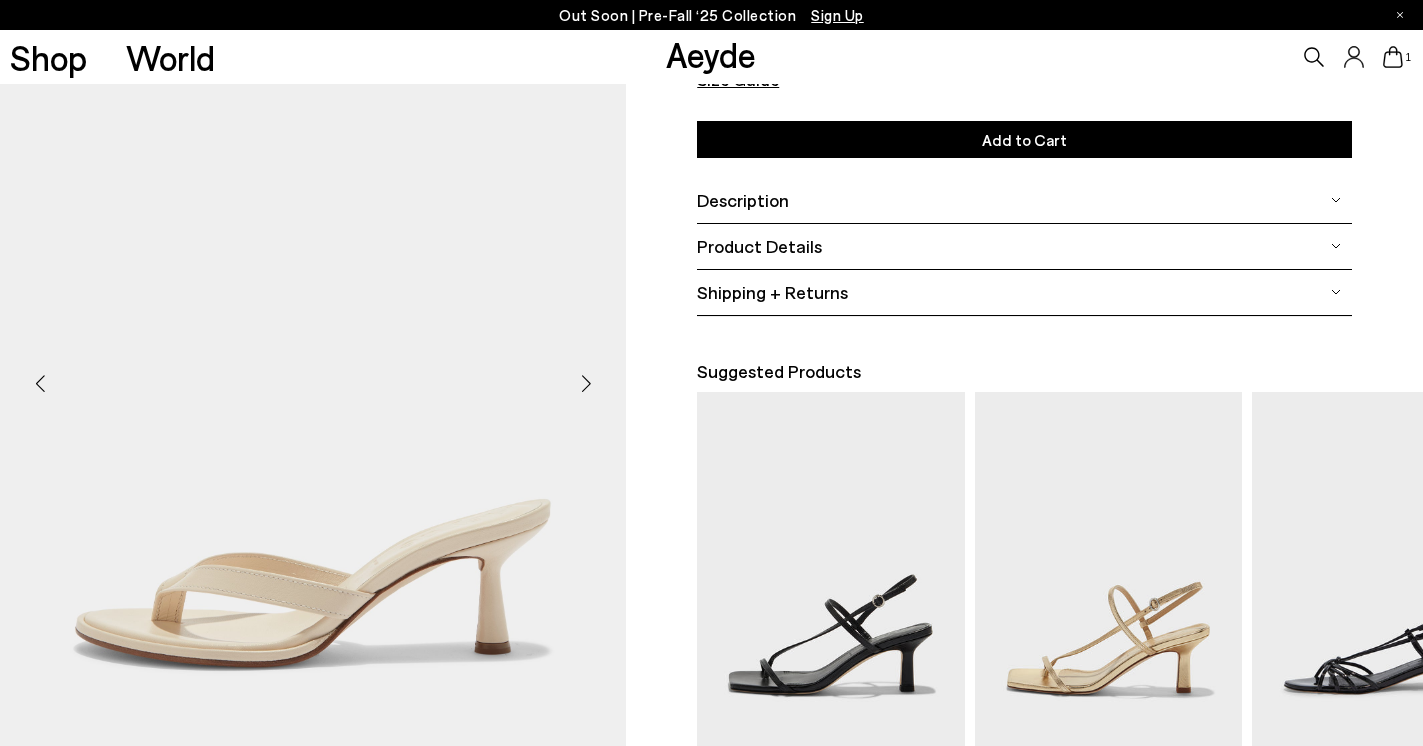 click at bounding box center [586, 384] 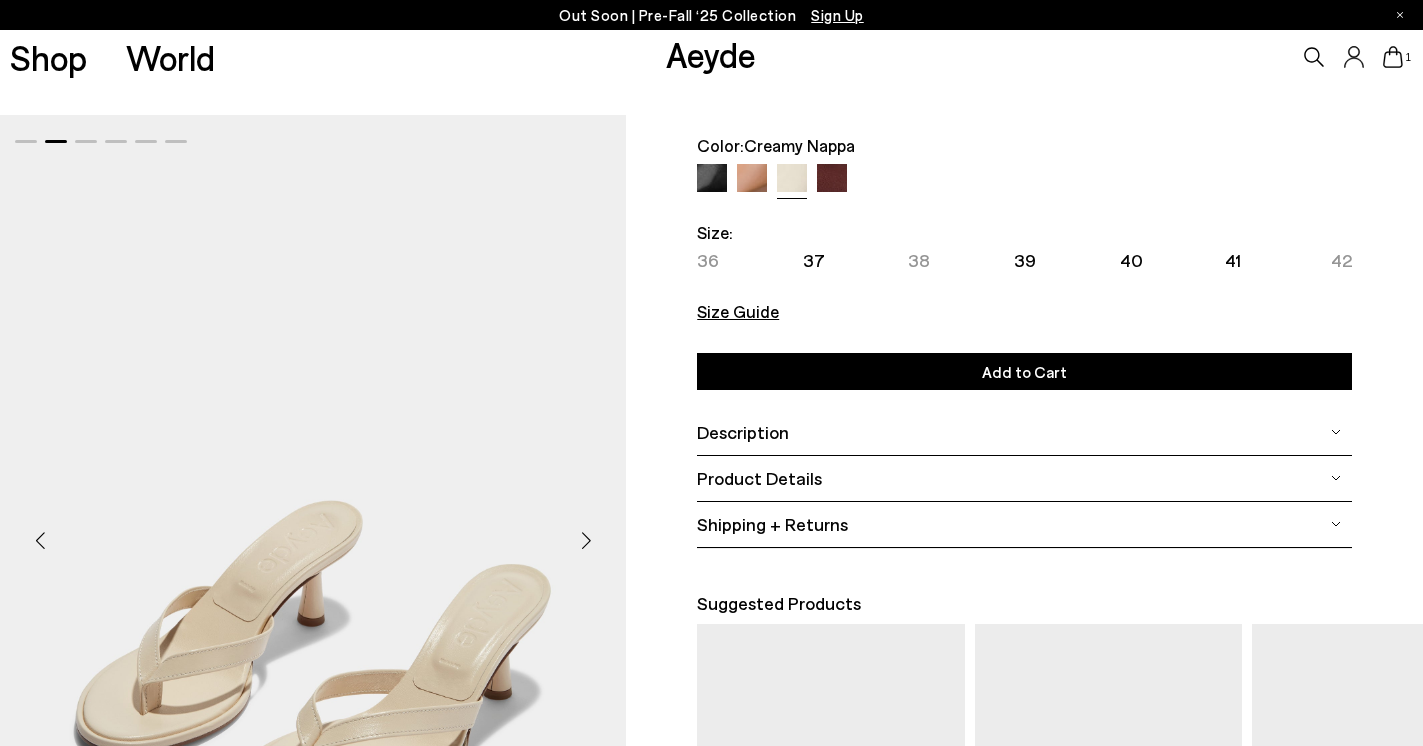 scroll, scrollTop: 0, scrollLeft: 0, axis: both 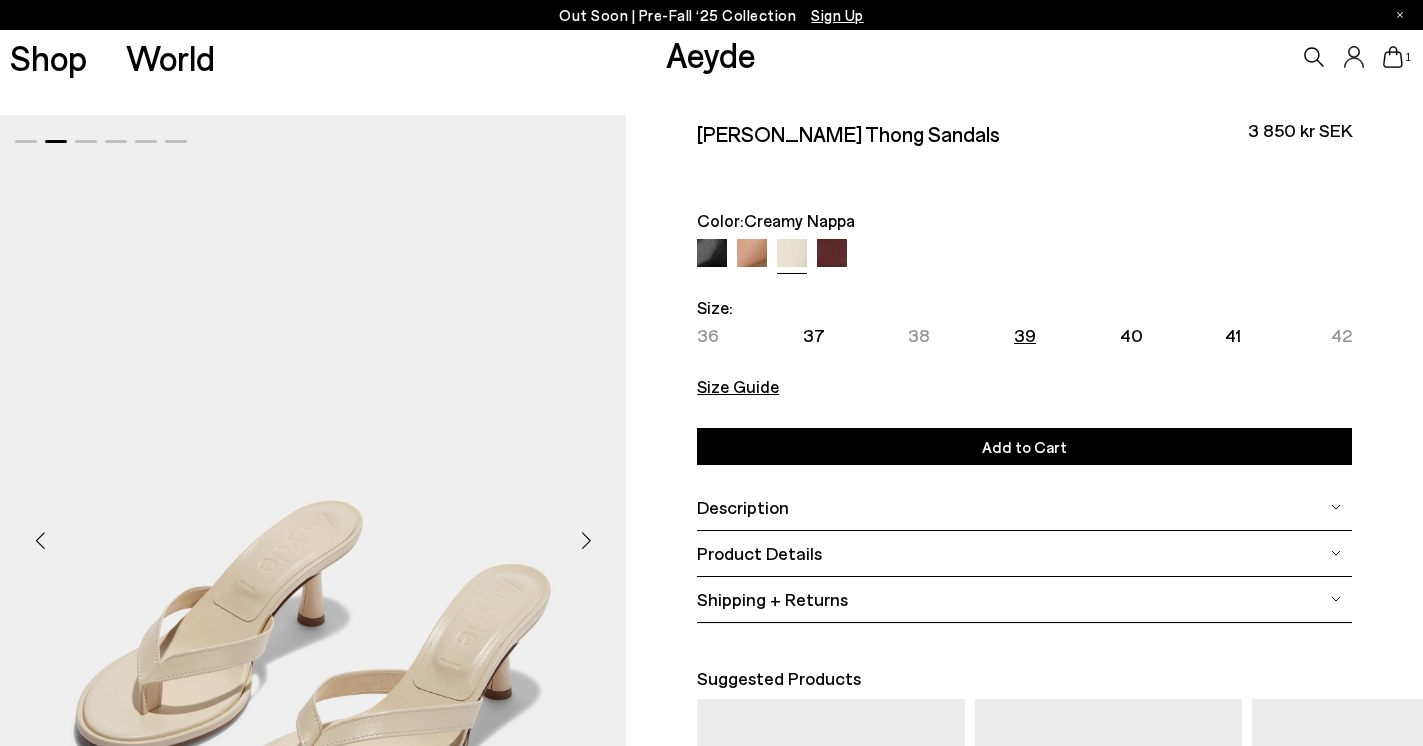 click on "39" at bounding box center [1025, 335] 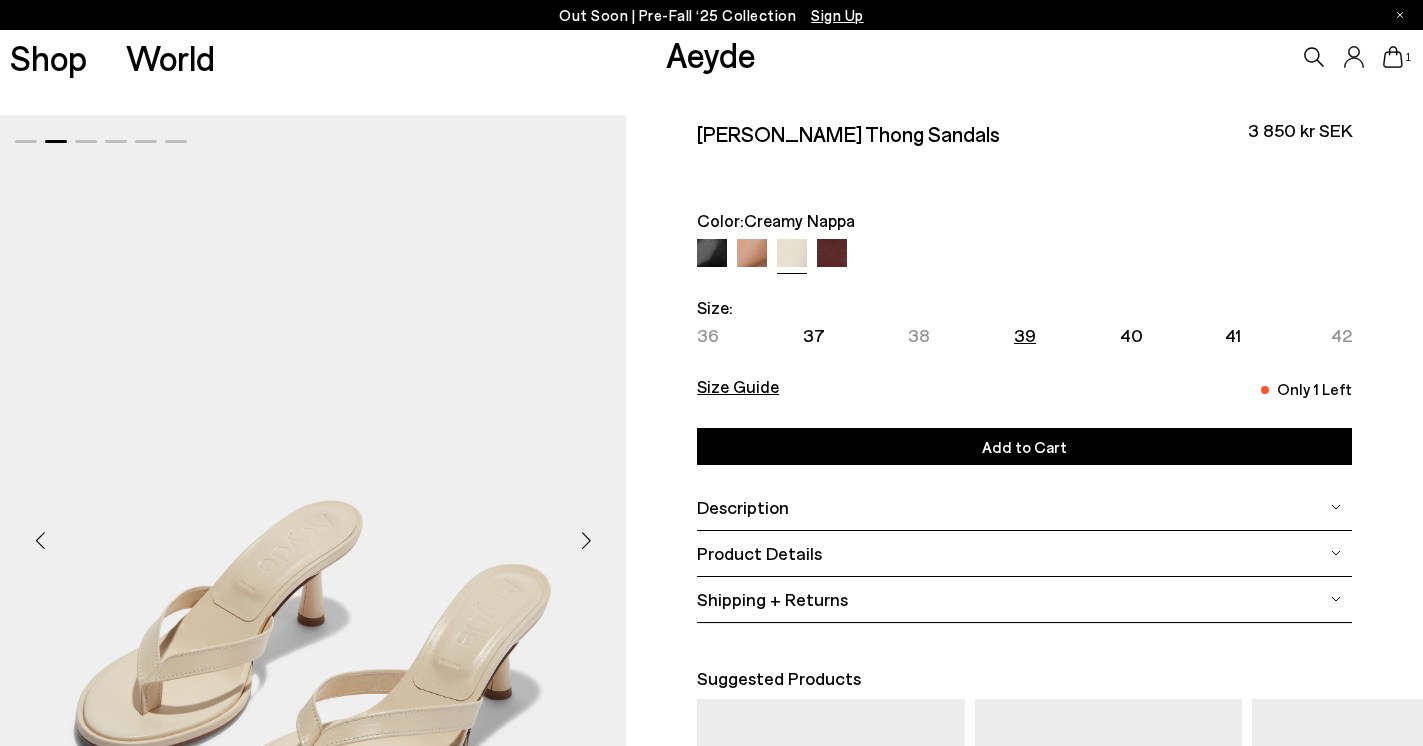 click on "Add to Cart
Select a Size" at bounding box center (1024, 446) 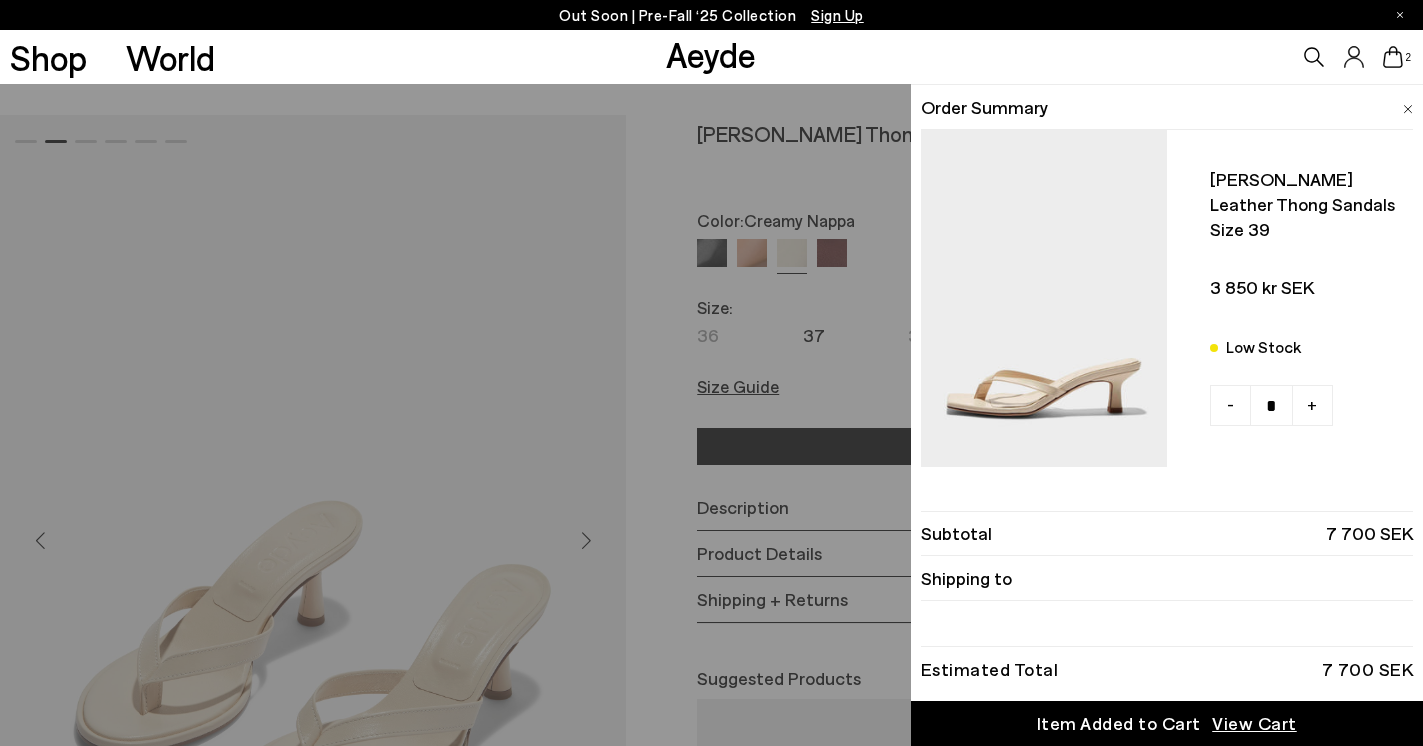 scroll, scrollTop: 346, scrollLeft: 0, axis: vertical 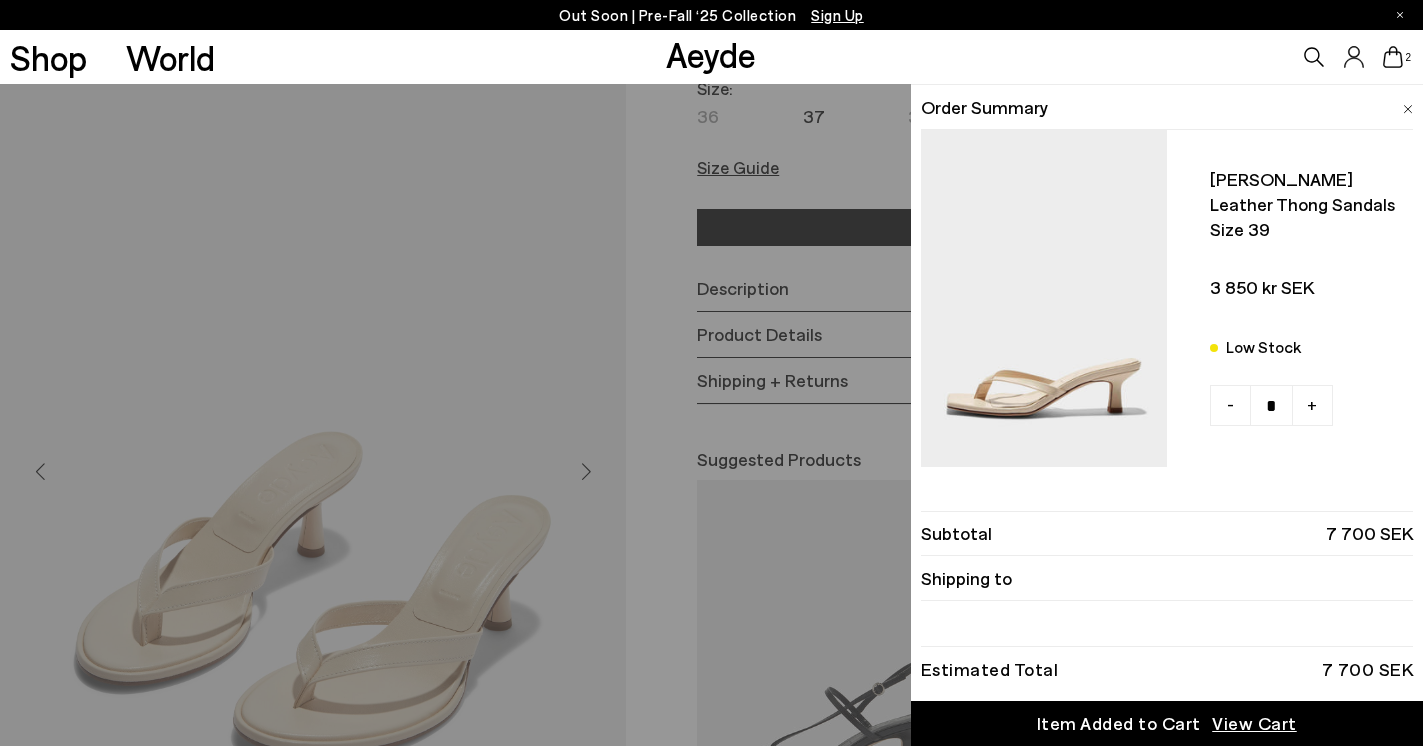 click at bounding box center (1044, 297) 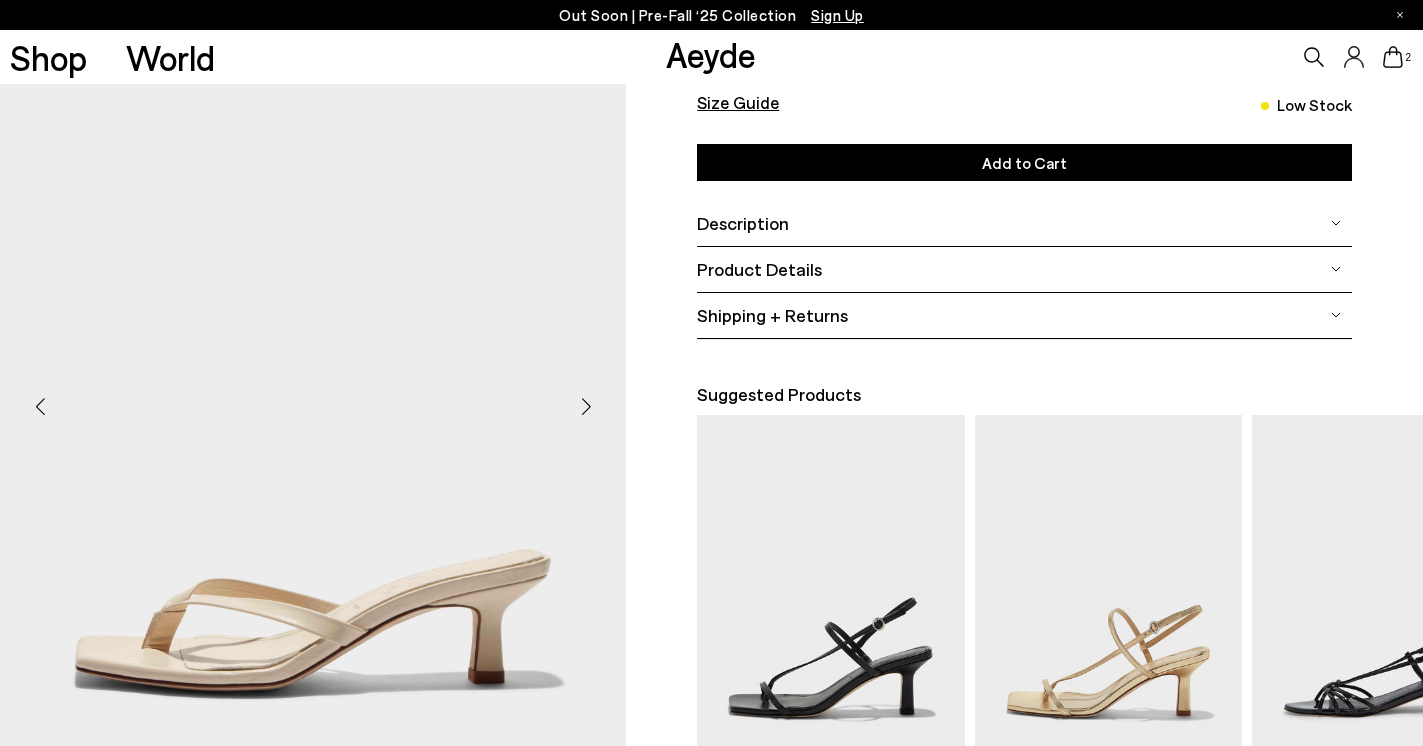 scroll, scrollTop: 285, scrollLeft: 0, axis: vertical 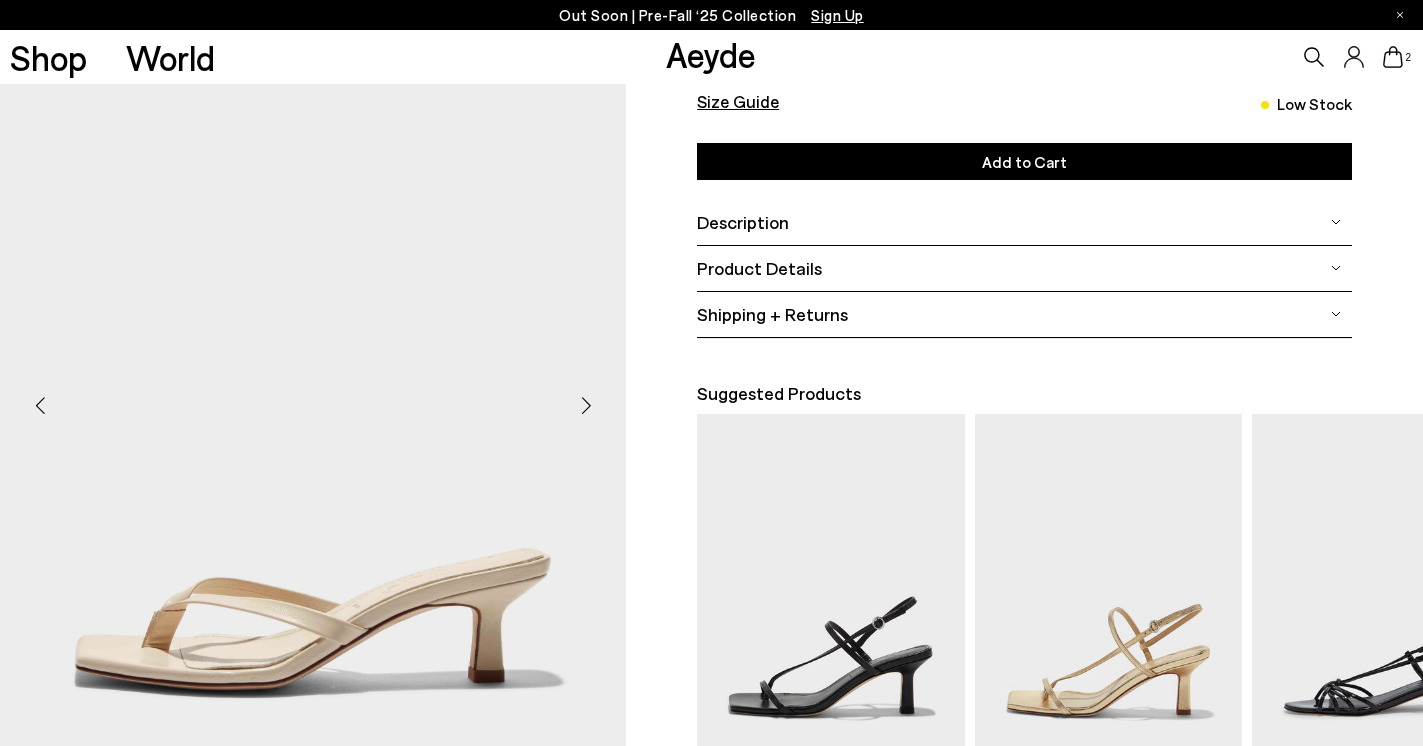 click at bounding box center (586, 406) 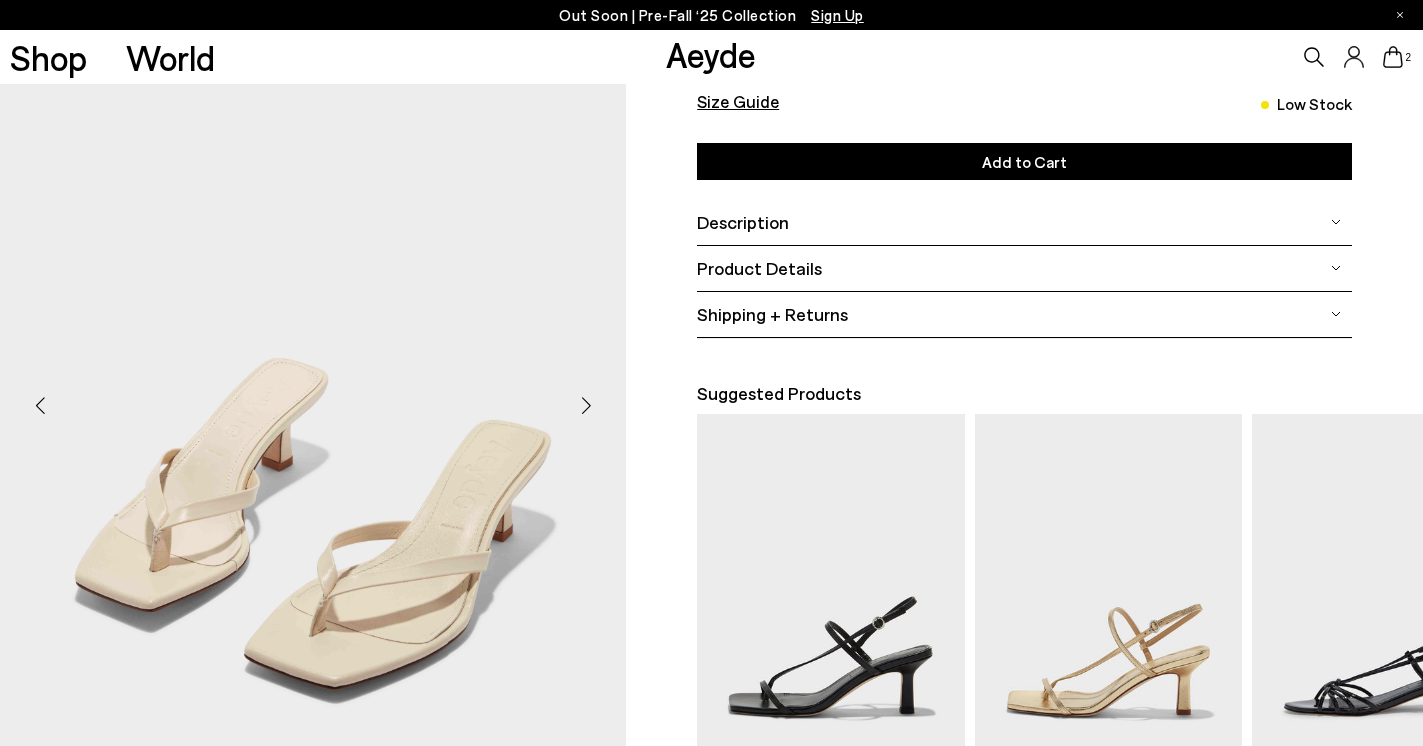 click 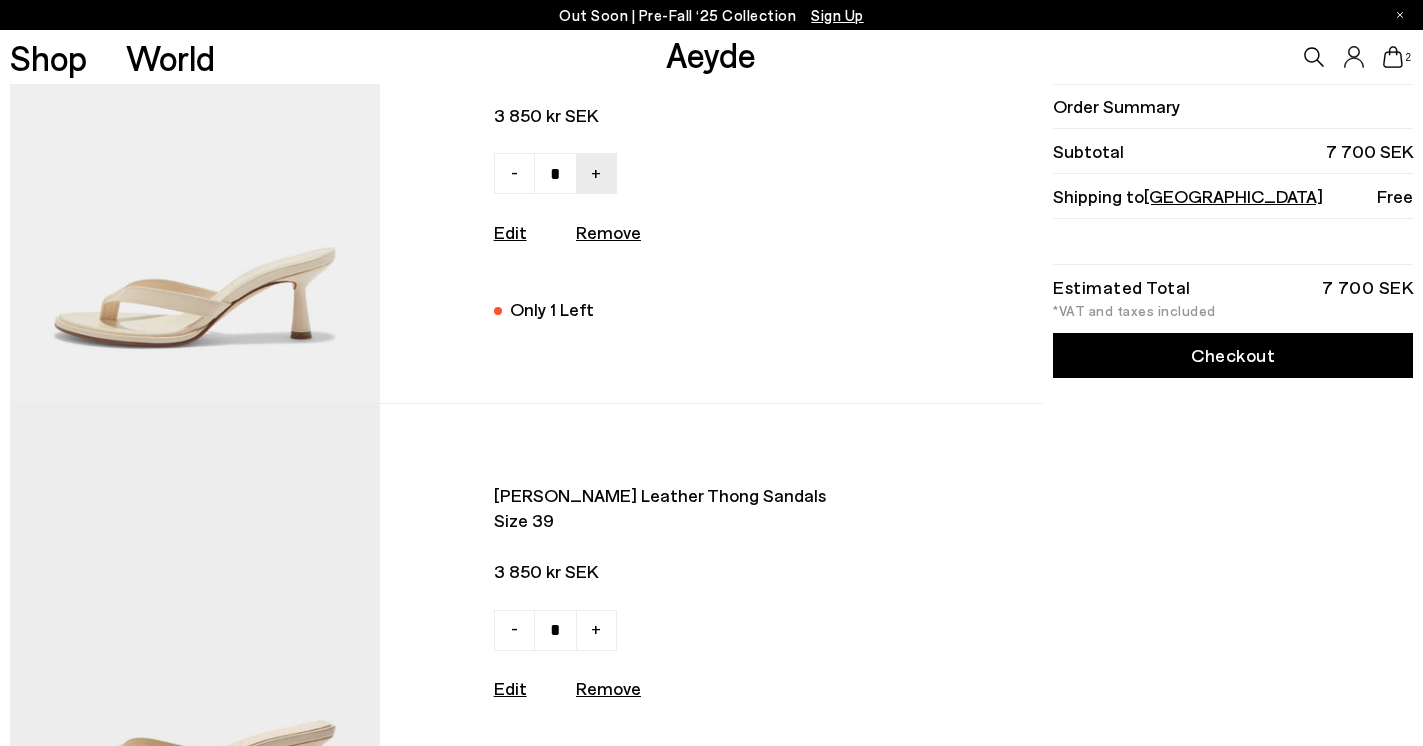 scroll, scrollTop: 136, scrollLeft: 0, axis: vertical 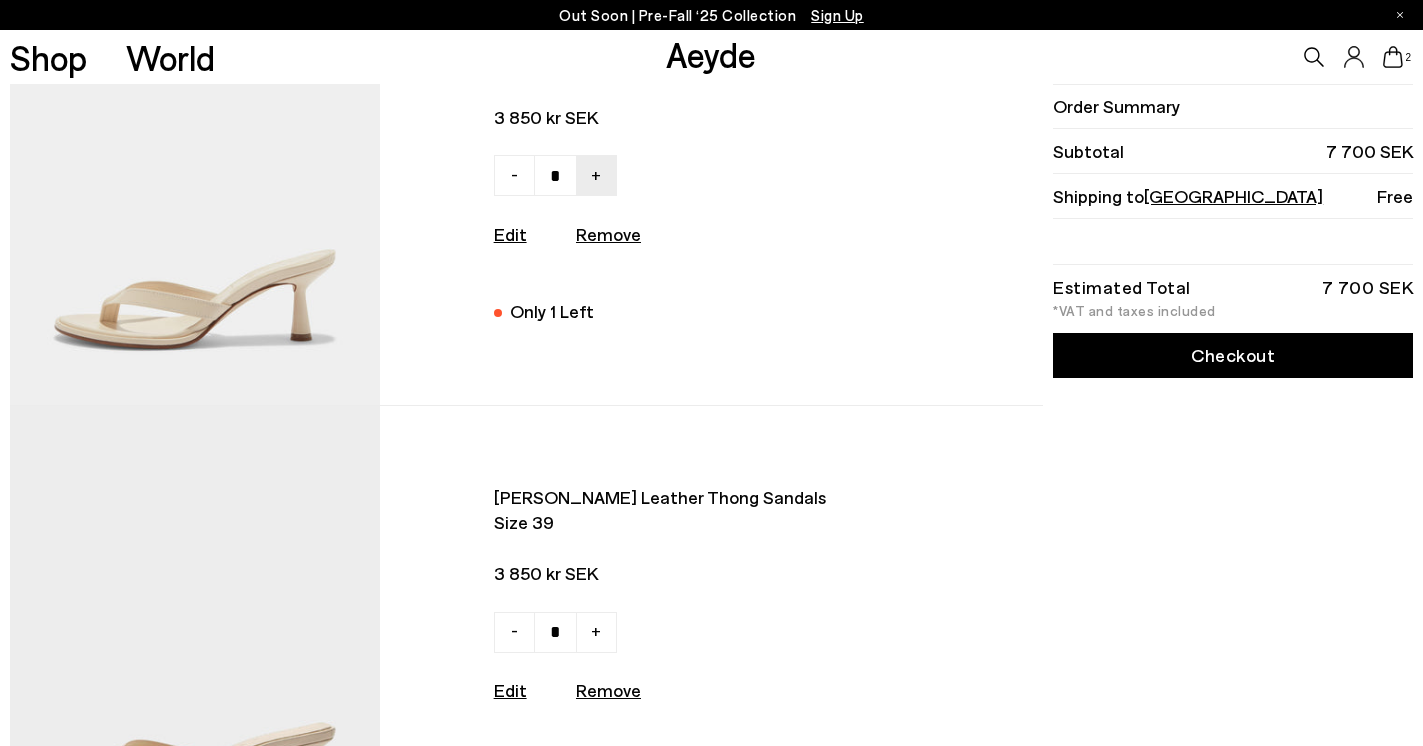 click at bounding box center (195, 176) 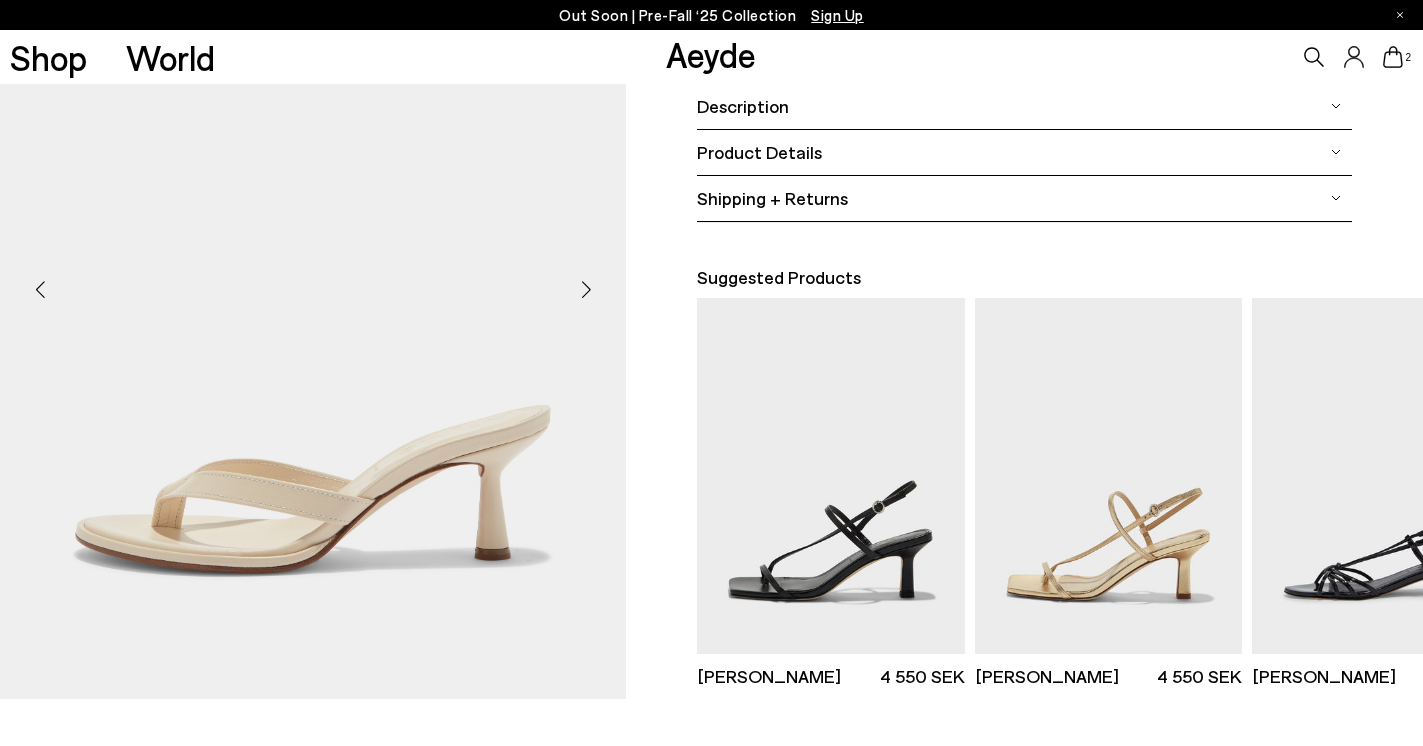 scroll, scrollTop: 400, scrollLeft: 0, axis: vertical 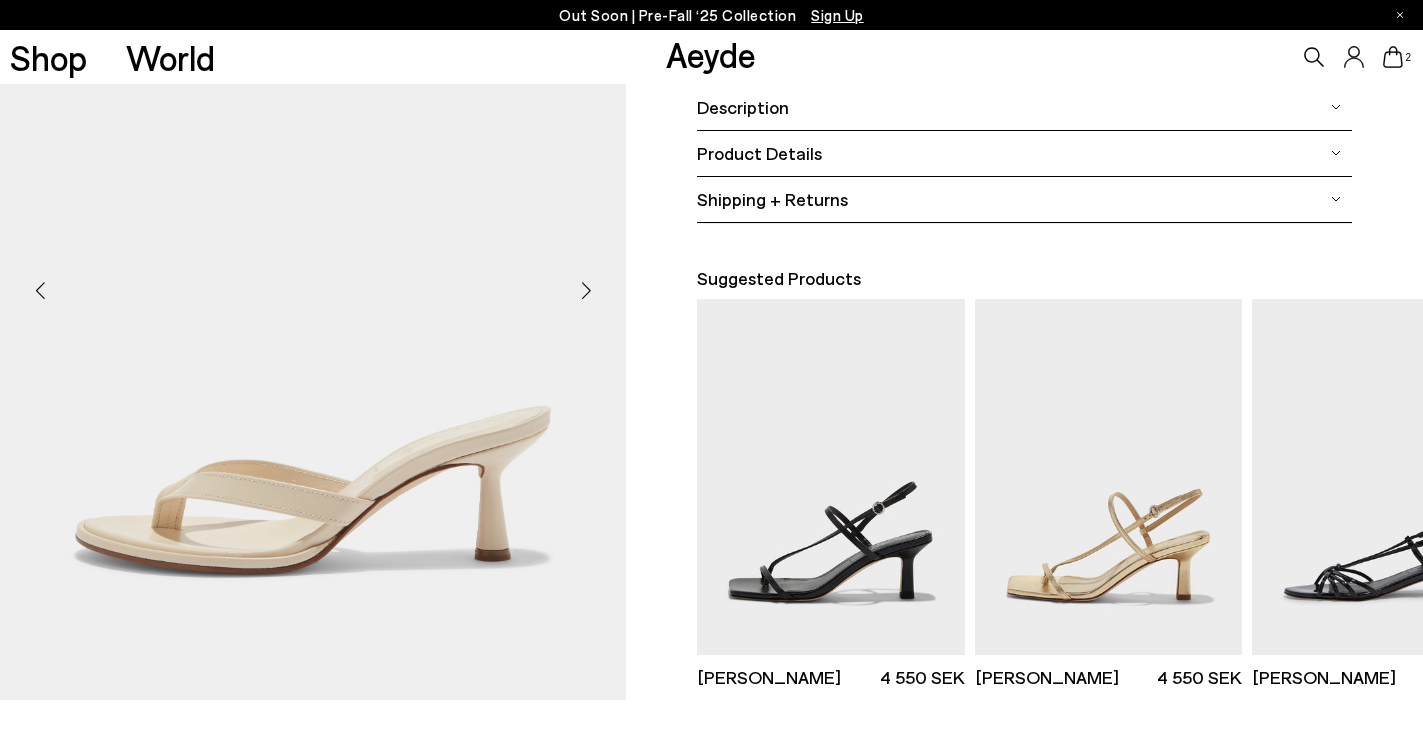 click at bounding box center [586, 291] 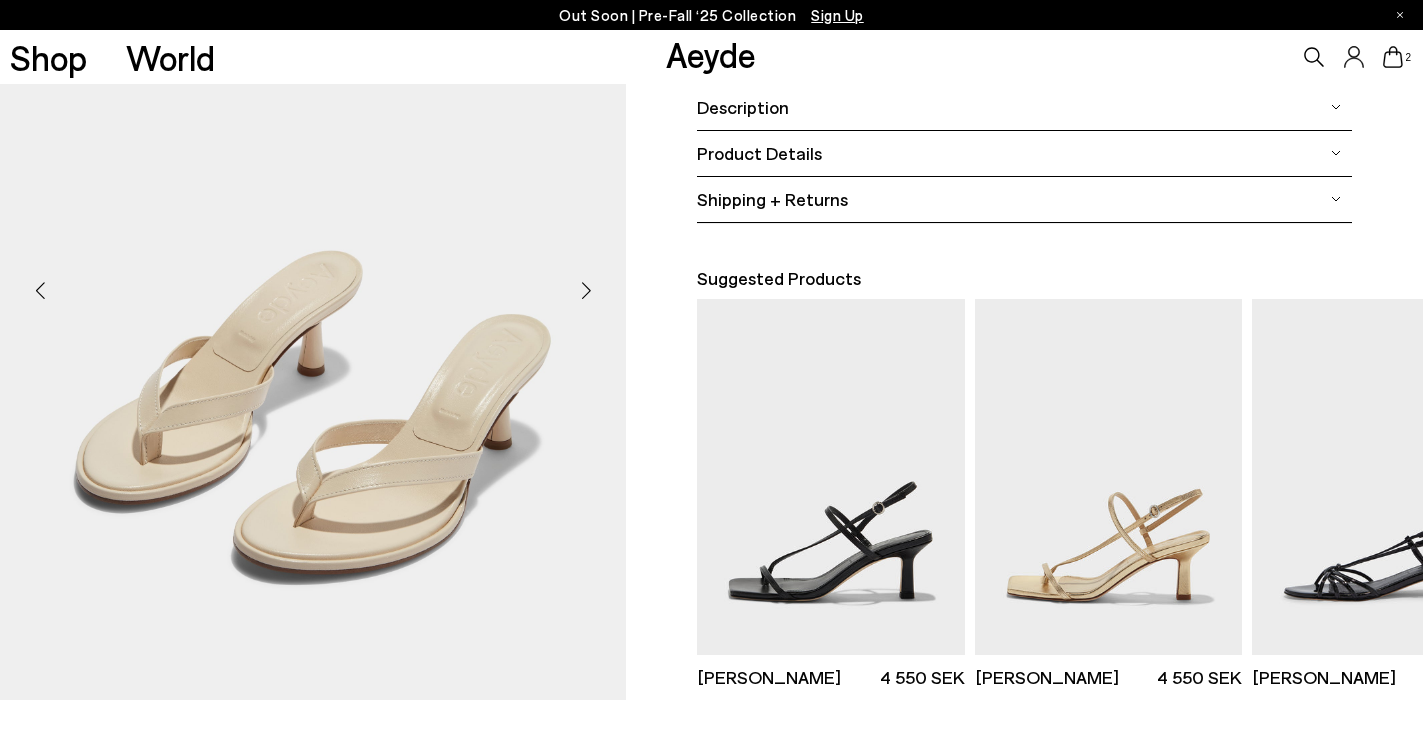click at bounding box center (586, 291) 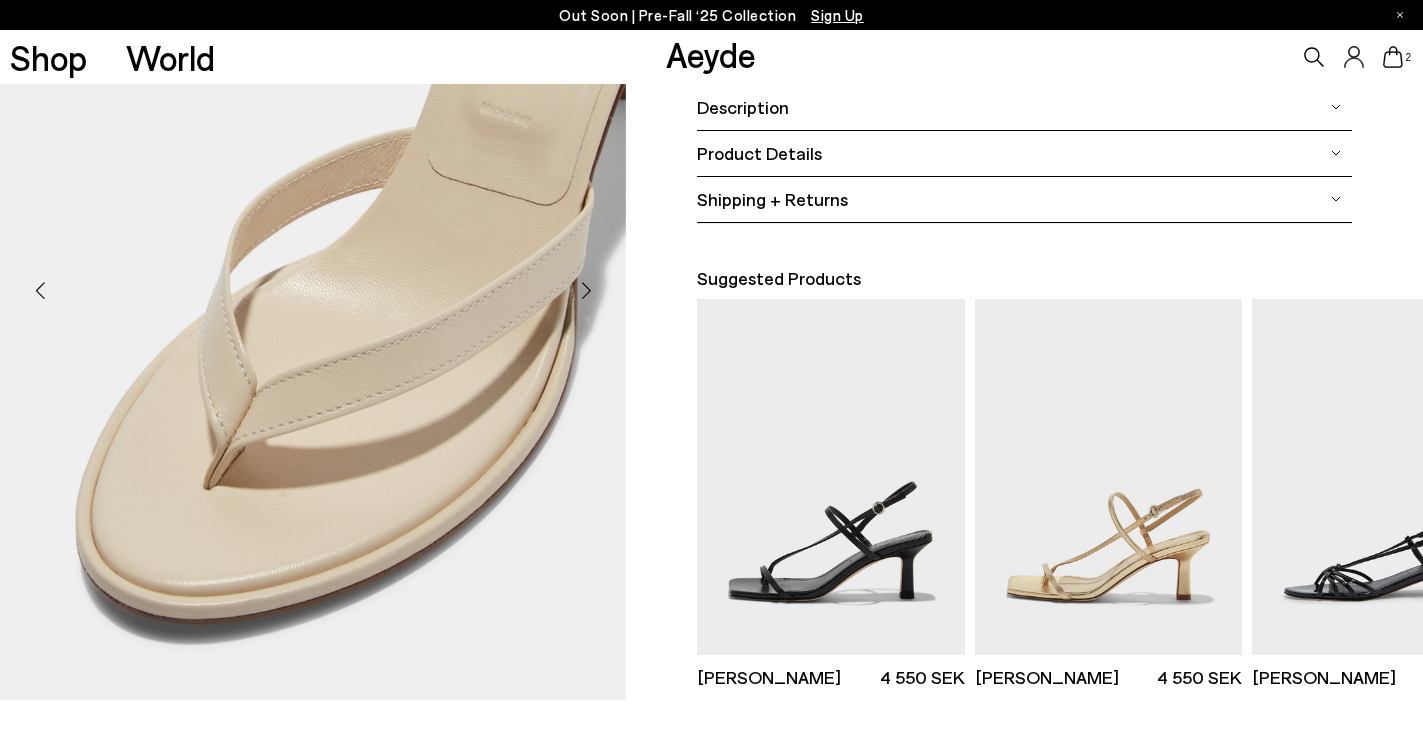click at bounding box center [586, 291] 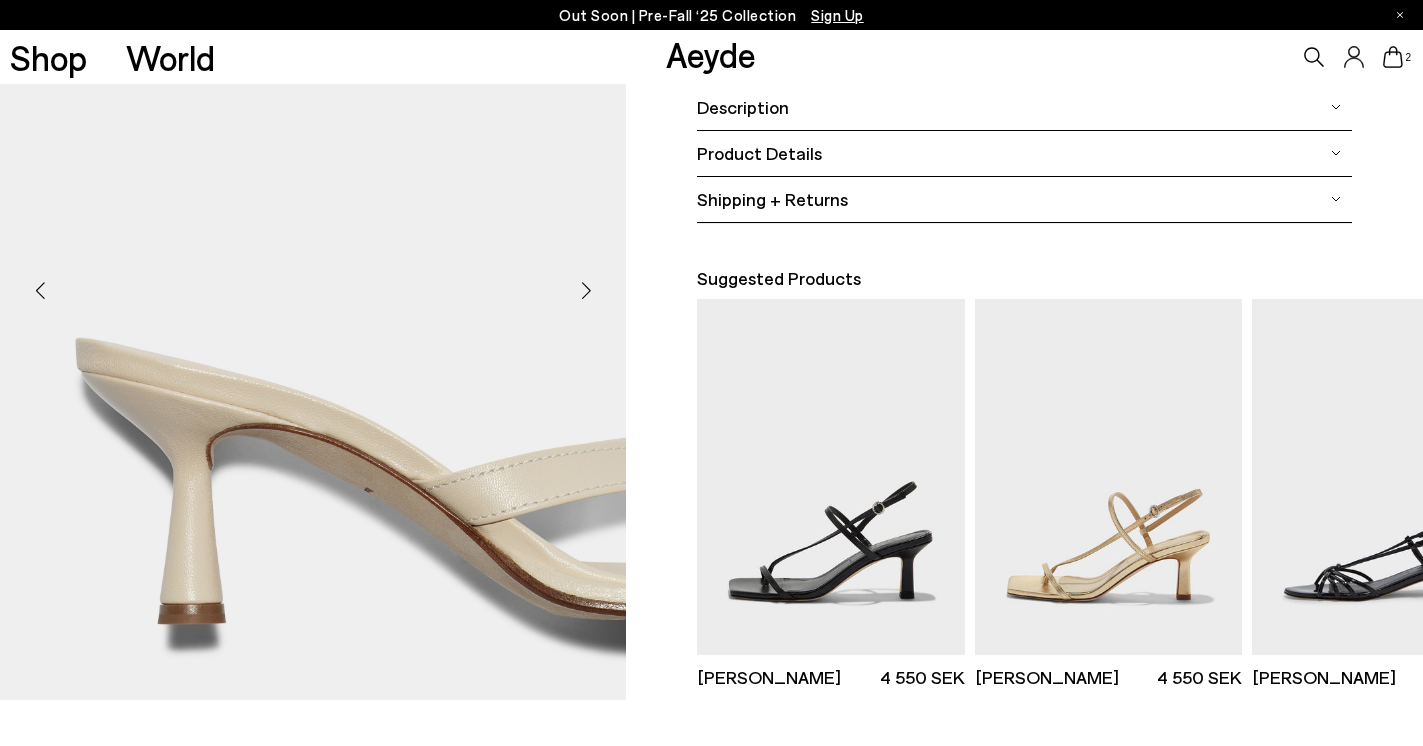 click at bounding box center (586, 291) 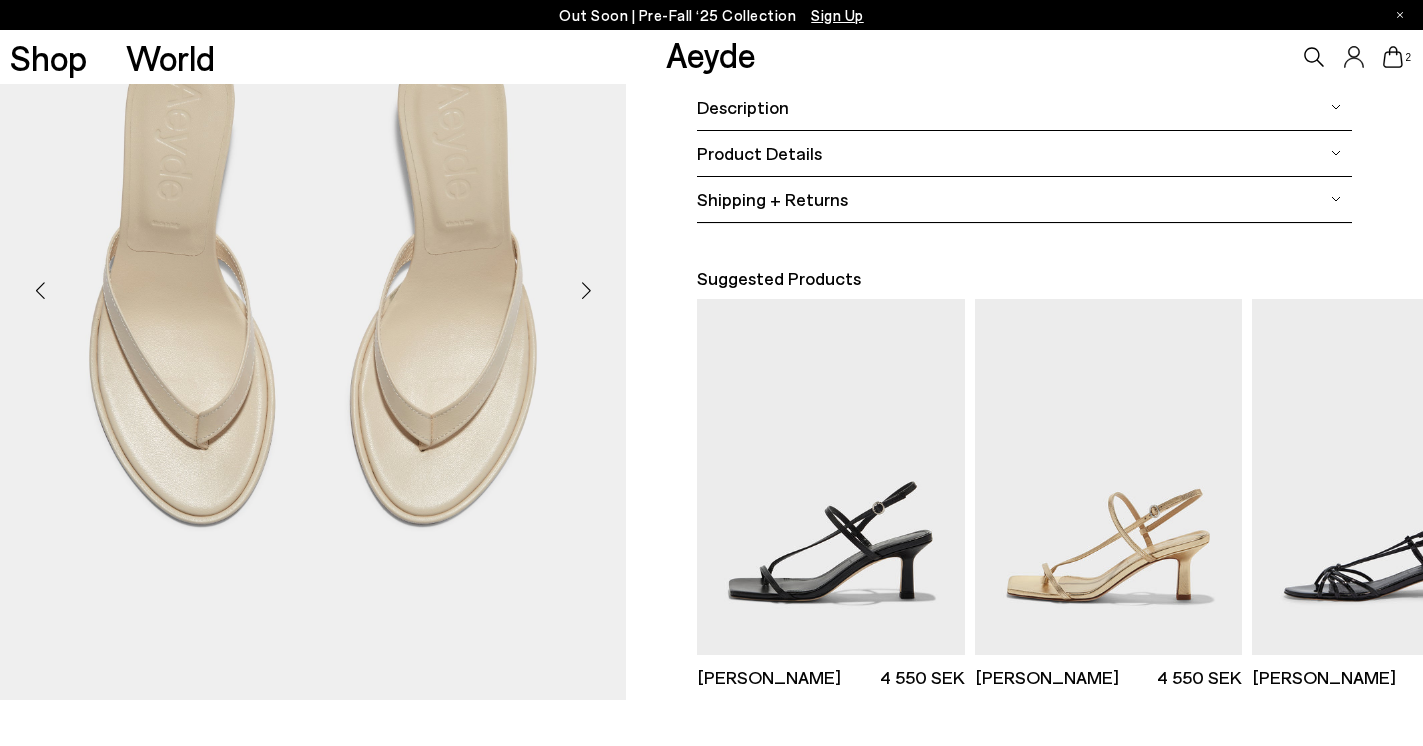 click at bounding box center (586, 291) 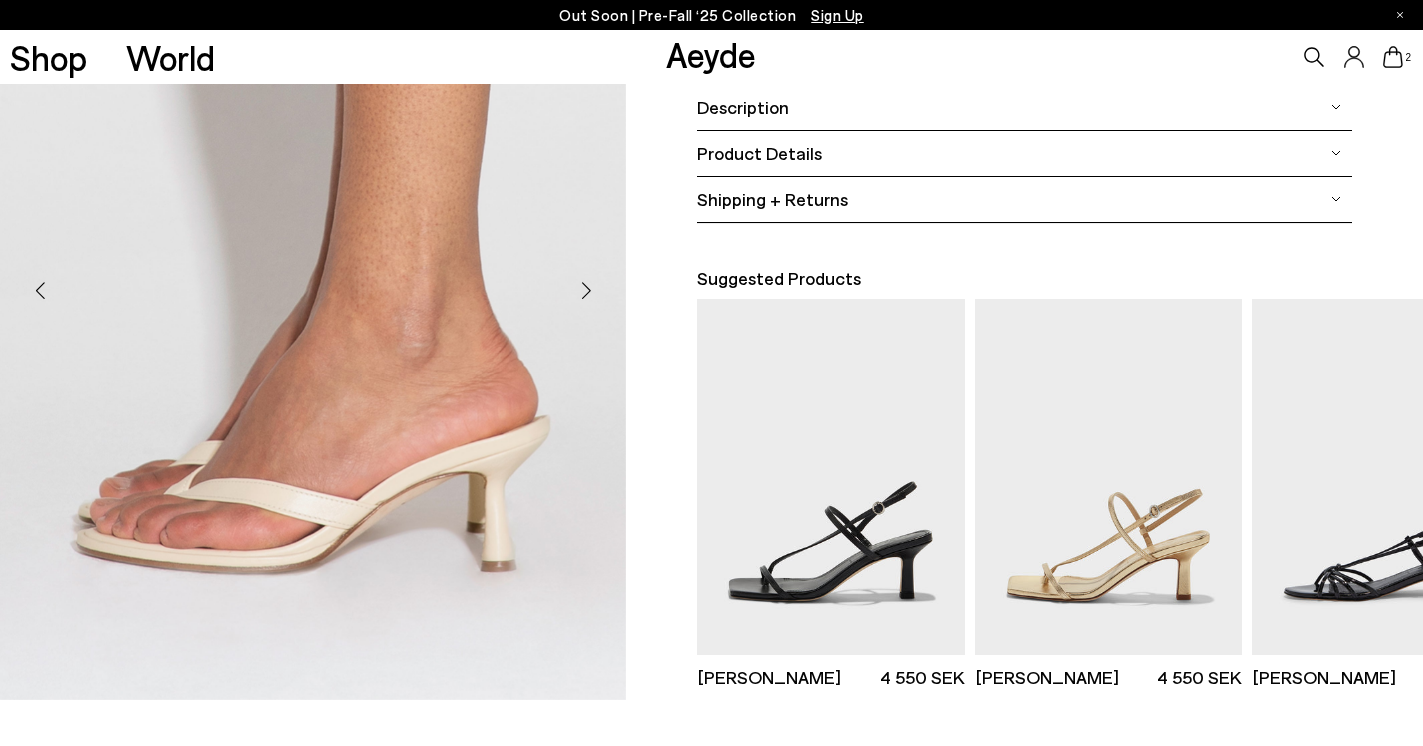 click at bounding box center (40, 291) 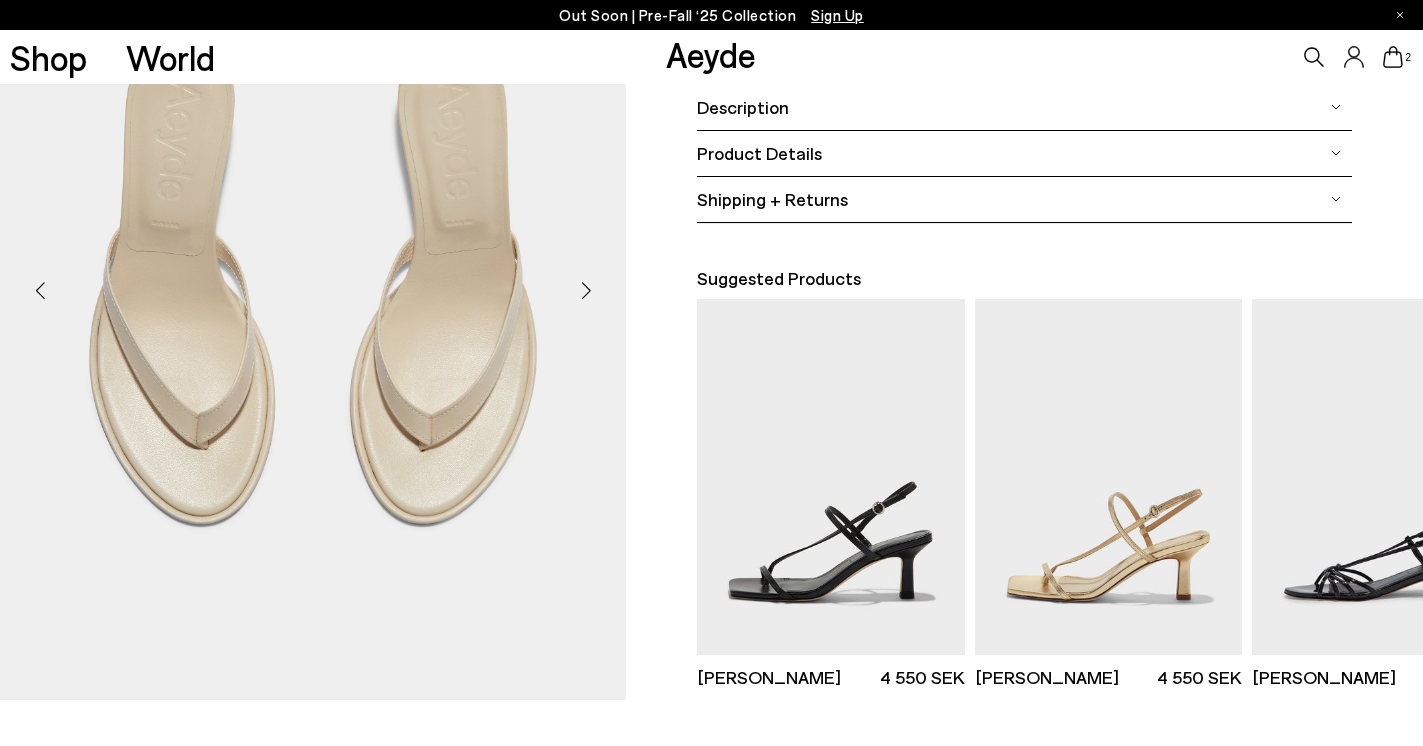 click at bounding box center [586, 291] 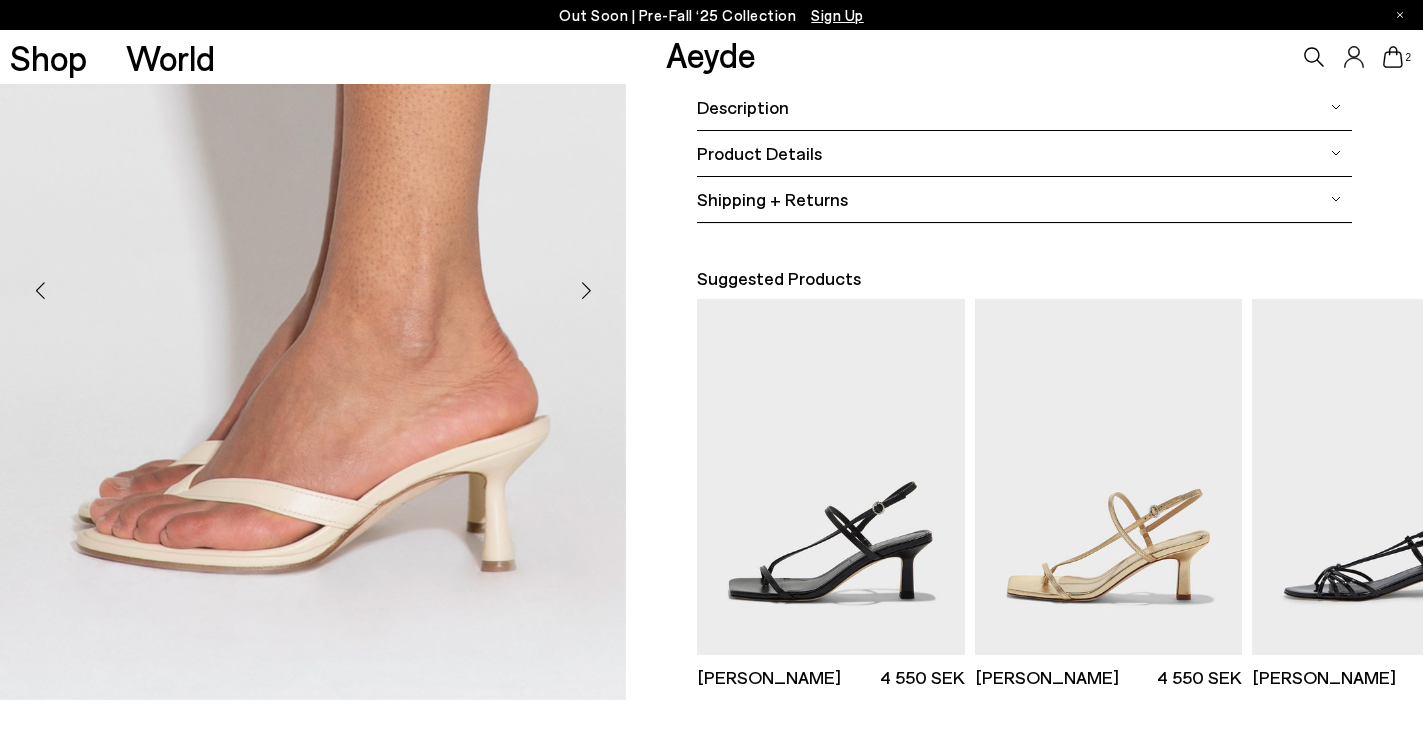 click at bounding box center [586, 291] 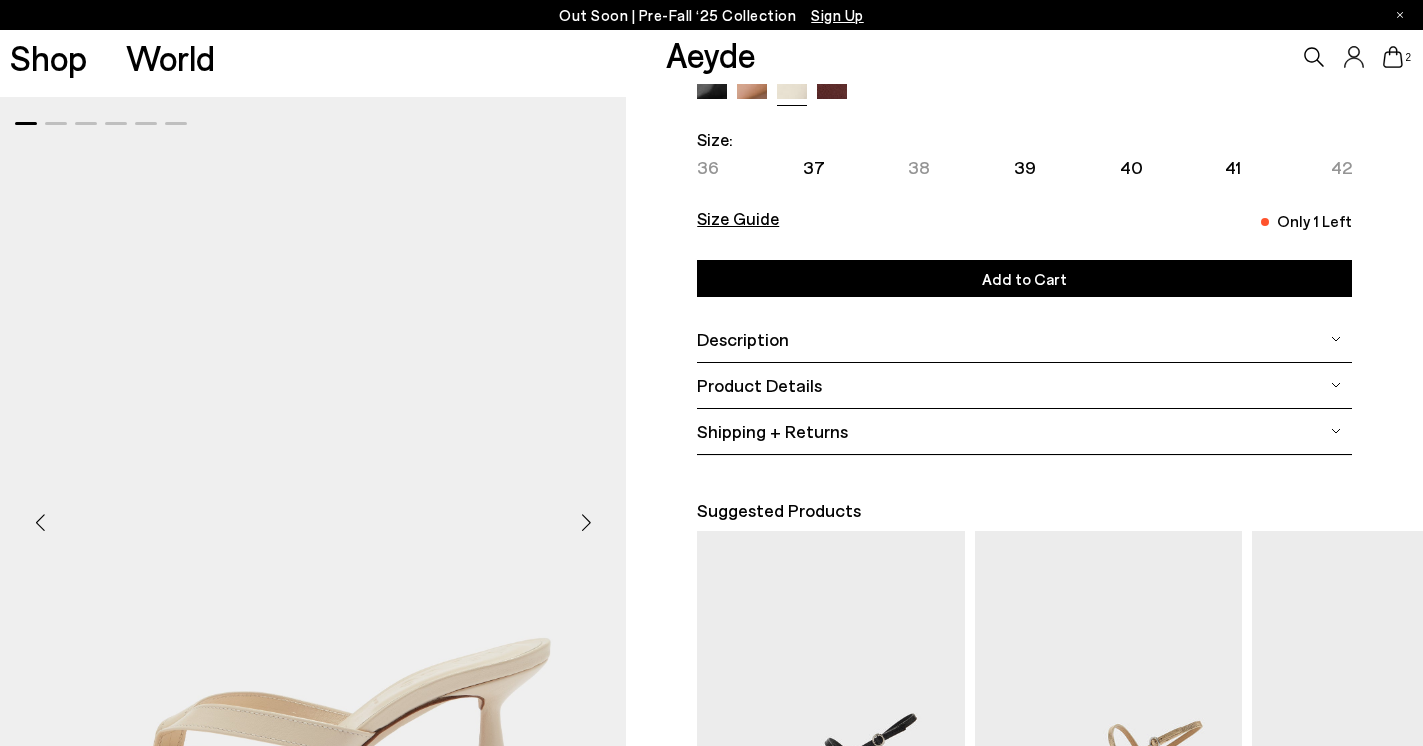 scroll, scrollTop: 0, scrollLeft: 0, axis: both 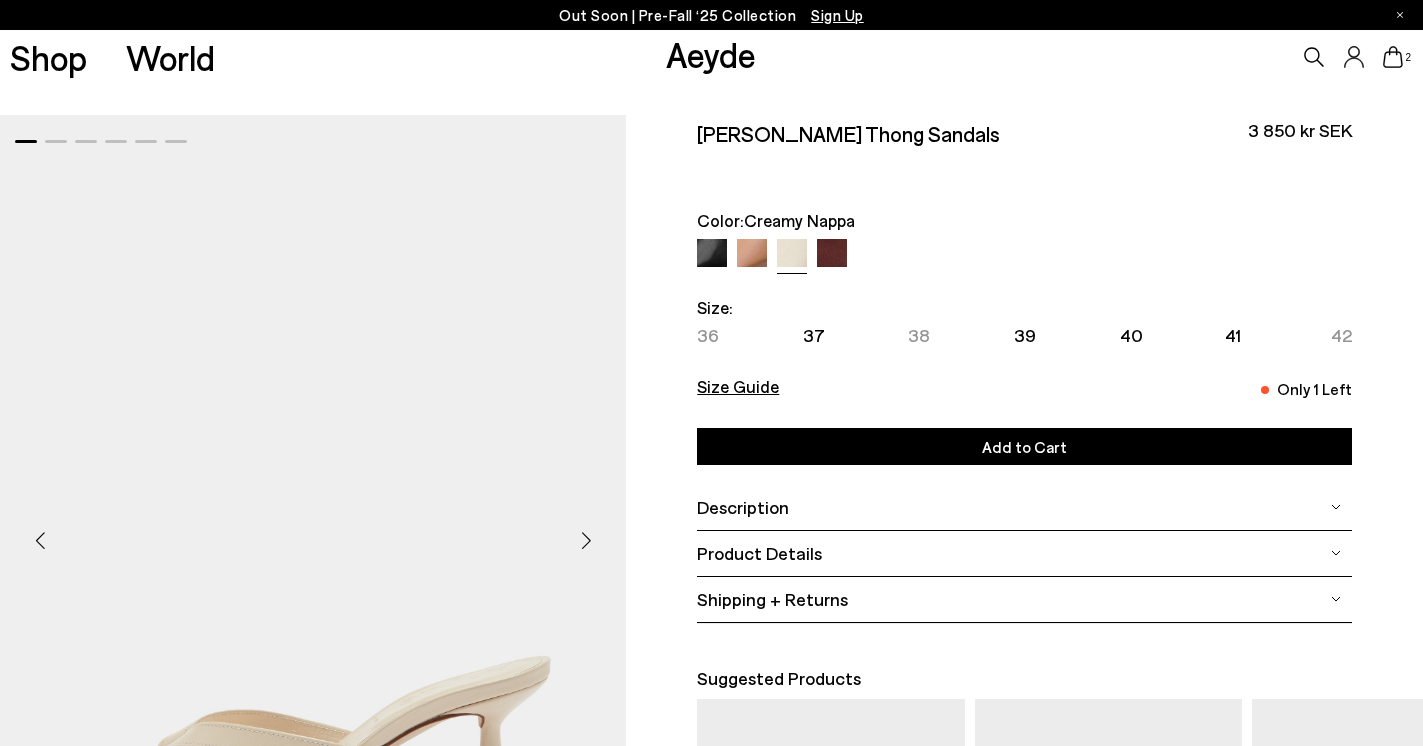 click on "Size Guide
Shoes
Belt
Our shoes come in European sizing. The easiest way to measure your foot is to stand on a sheet of paper, border your foot with a pen and measure the length between your heel and your longest toe. Please reference our size guide below:
EU
UK US ** **" at bounding box center (1024, 373) 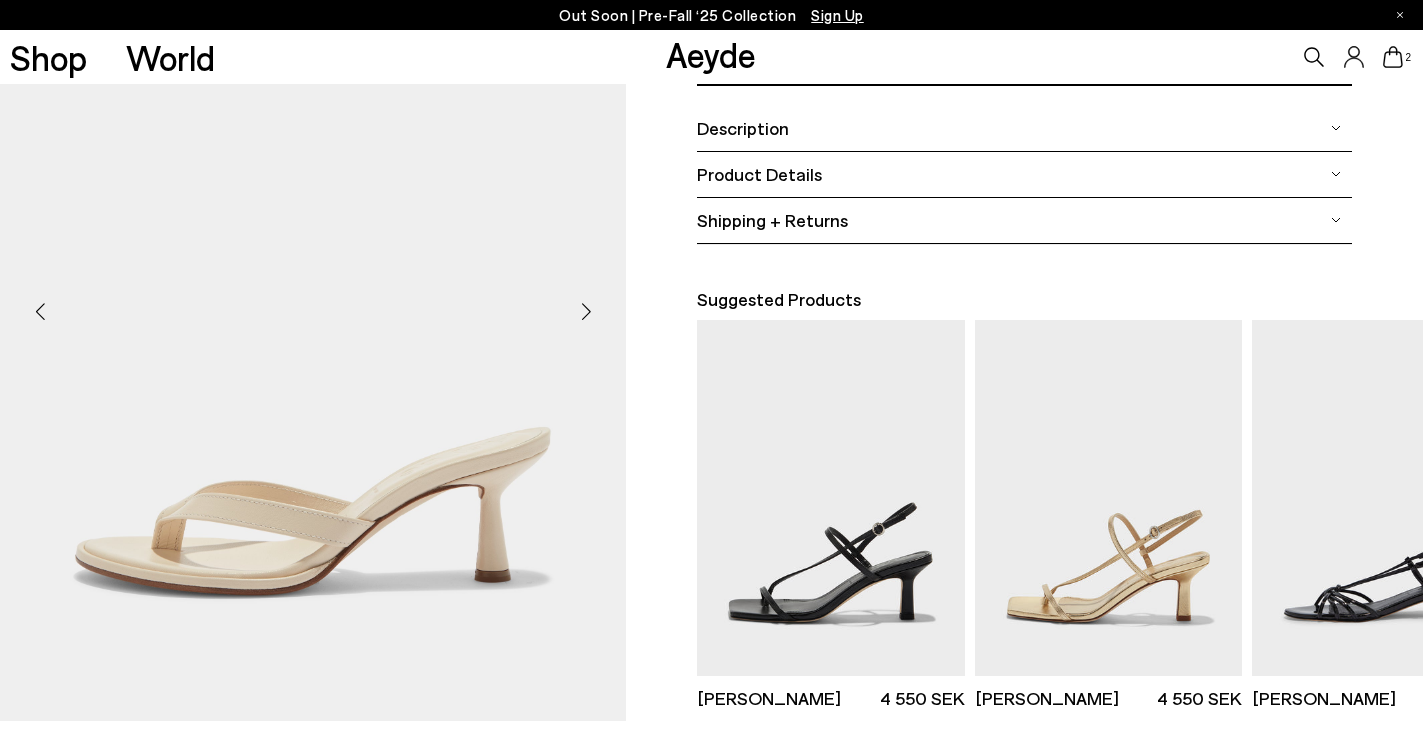 scroll, scrollTop: 395, scrollLeft: 0, axis: vertical 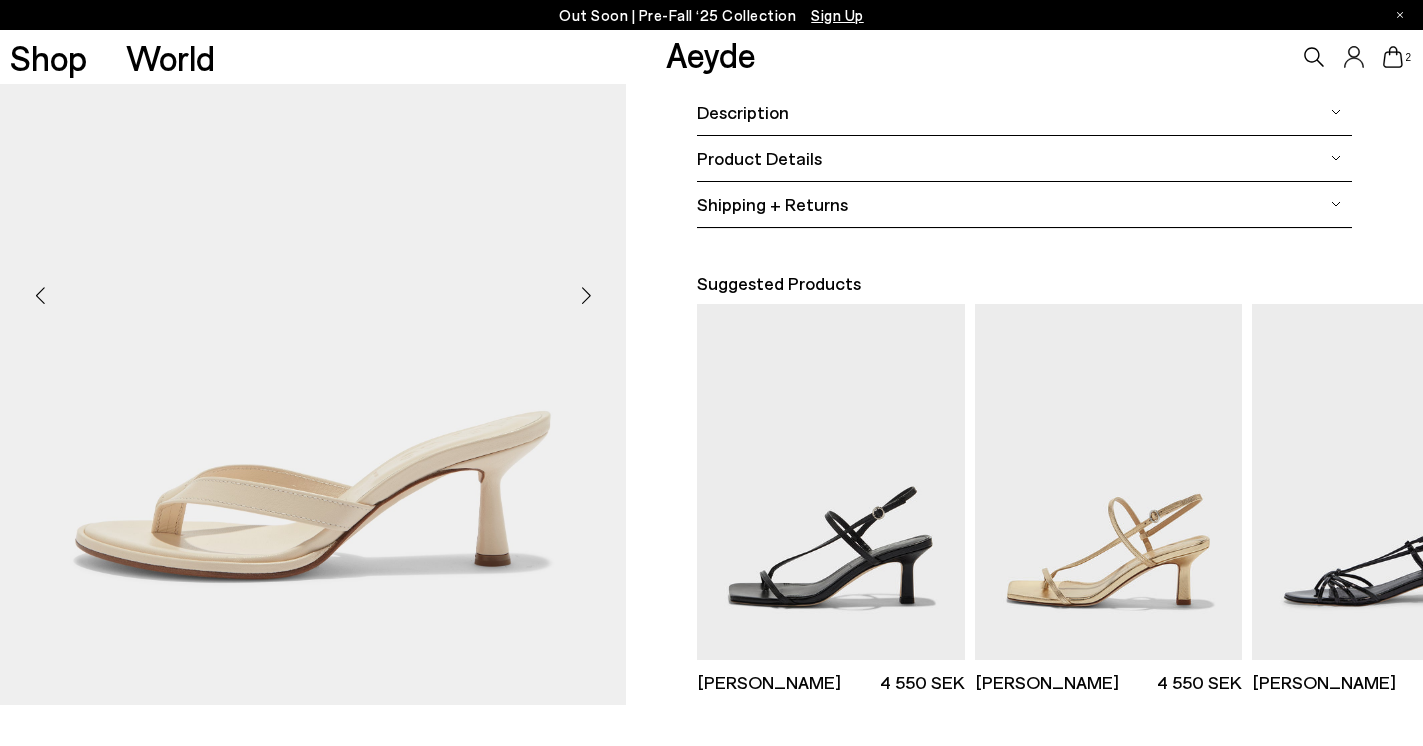 click at bounding box center (586, 296) 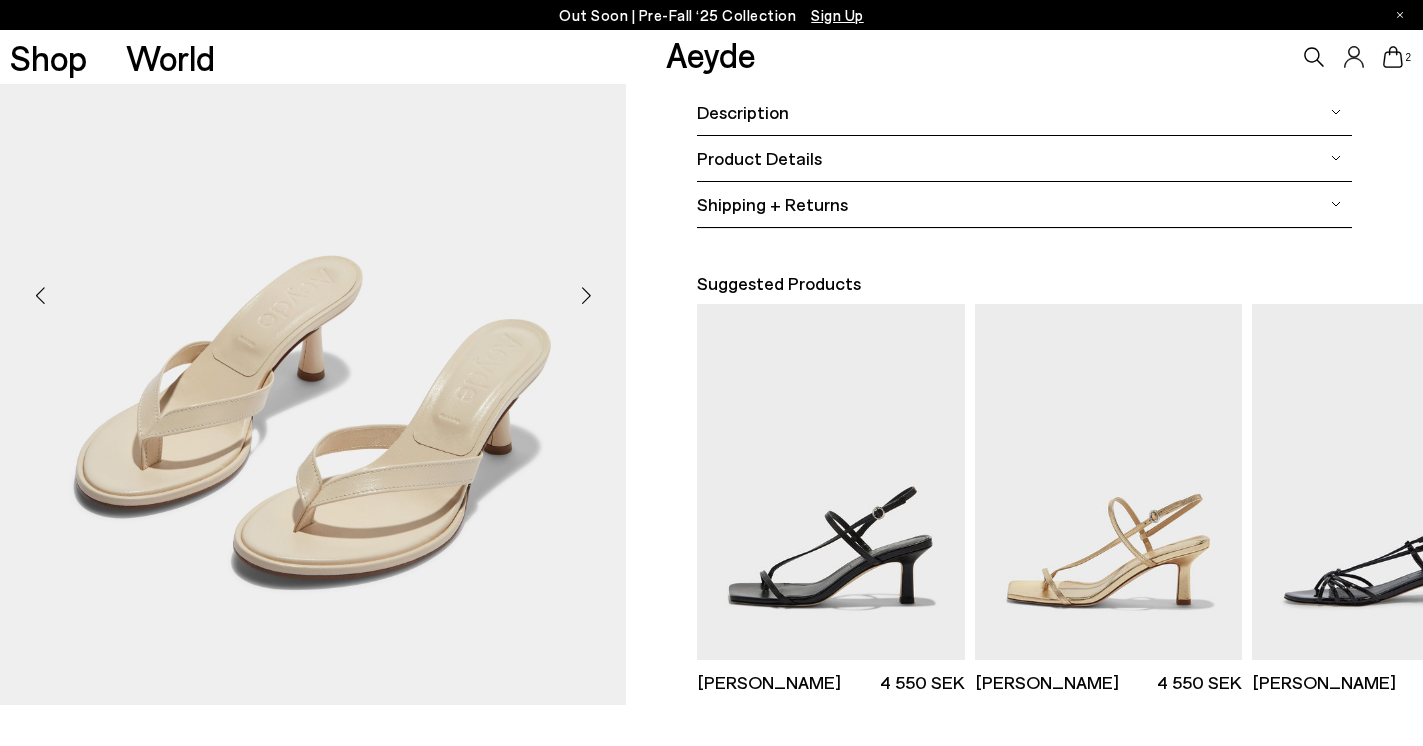 click at bounding box center (586, 296) 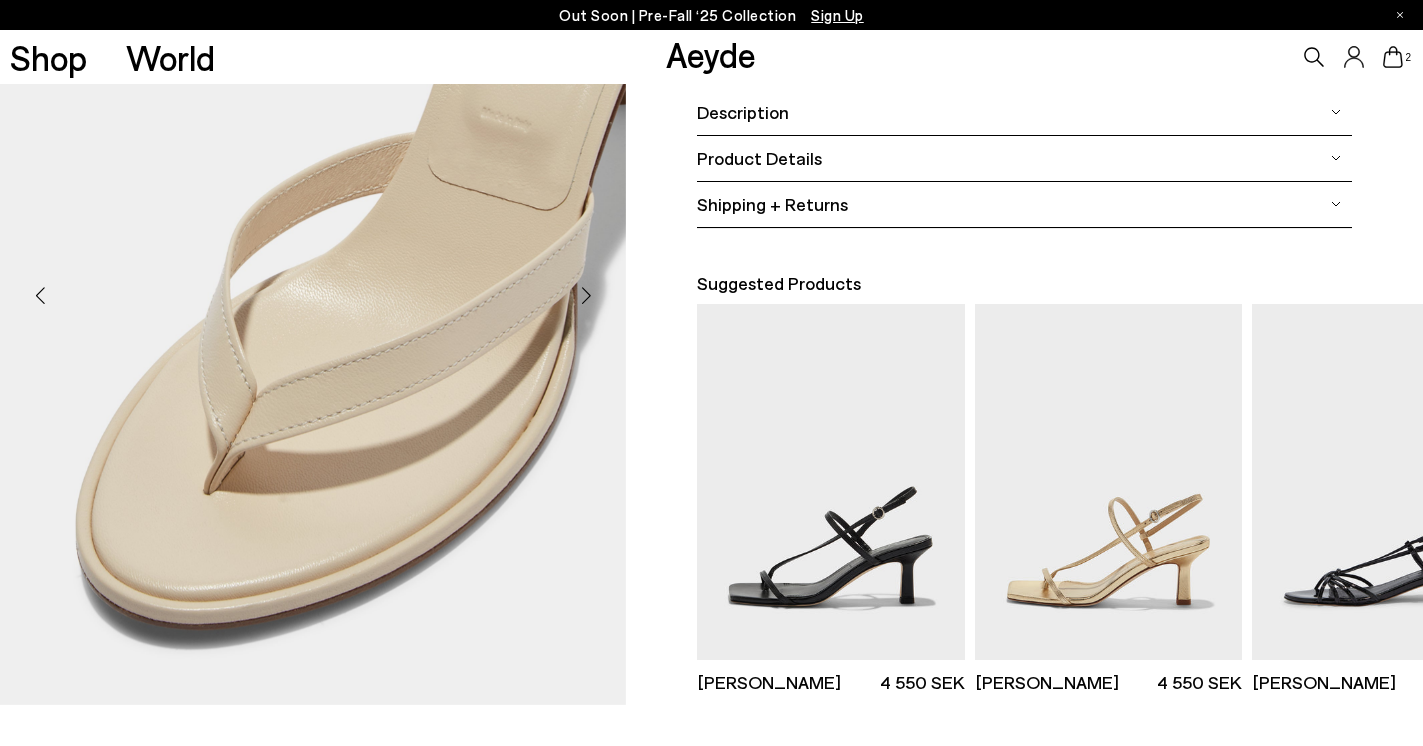 click at bounding box center [586, 296] 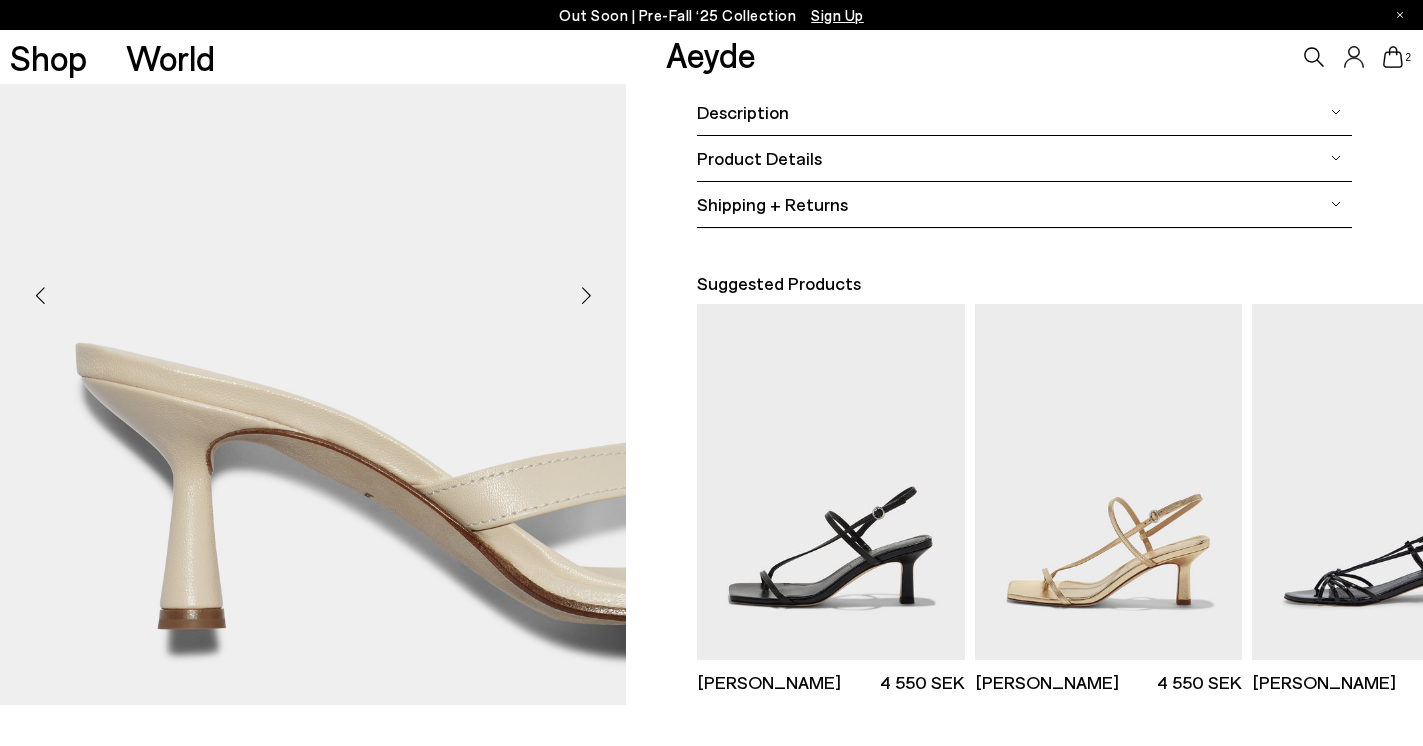 click at bounding box center [586, 296] 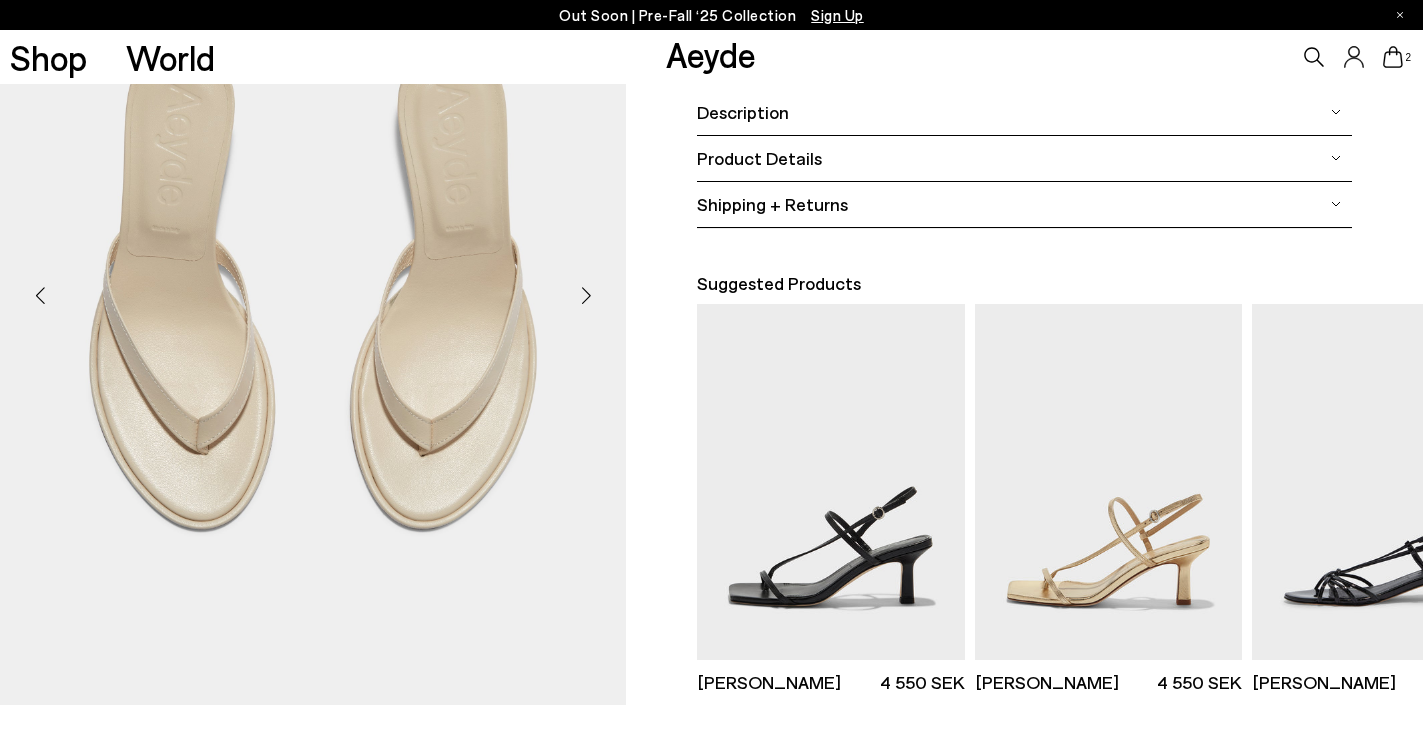 scroll, scrollTop: 0, scrollLeft: 0, axis: both 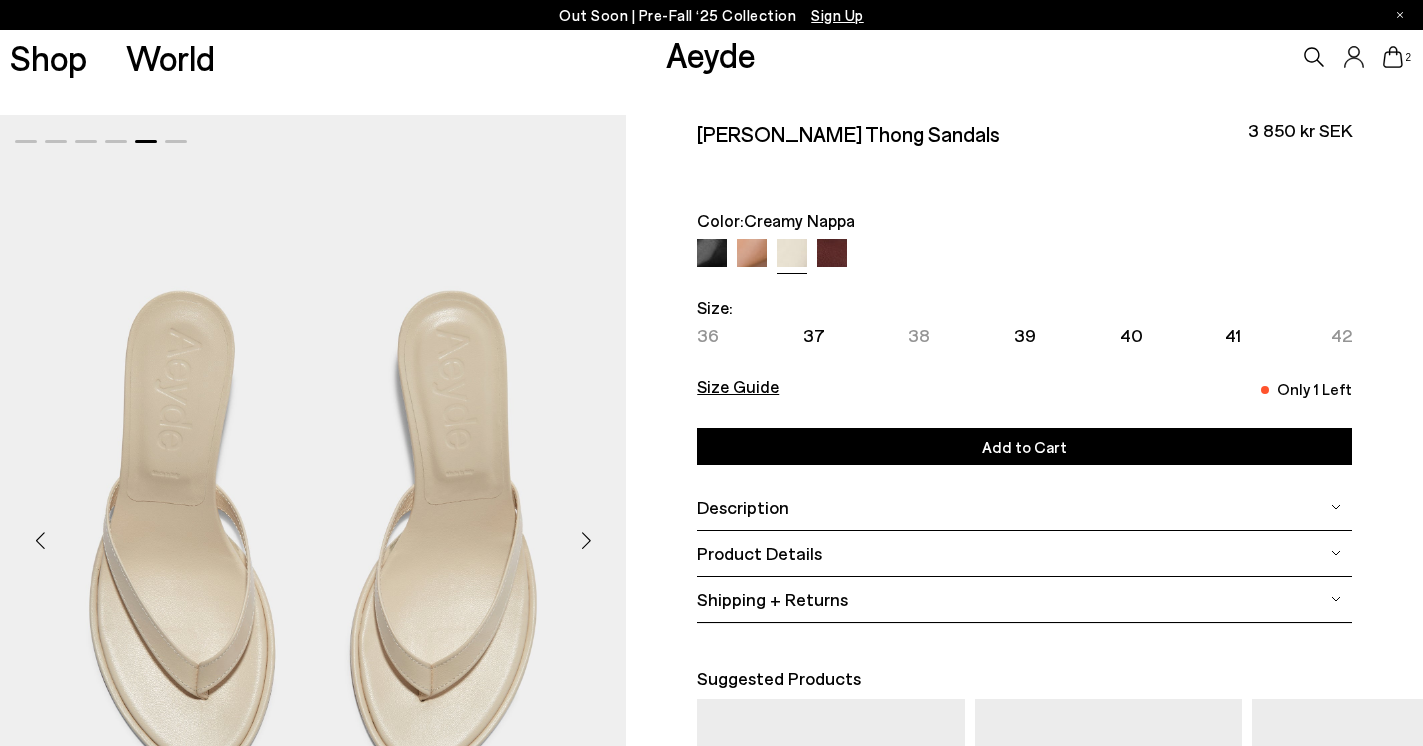 click 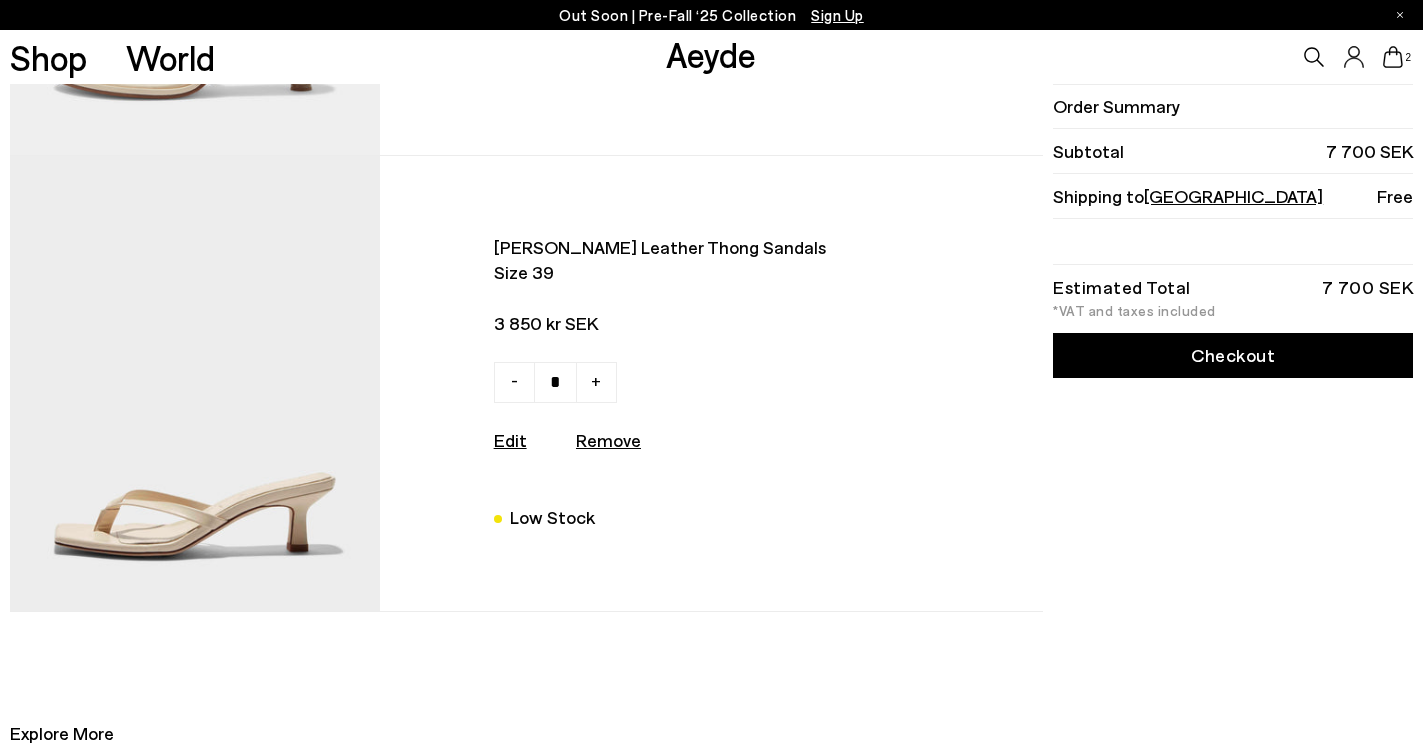 scroll, scrollTop: 385, scrollLeft: 0, axis: vertical 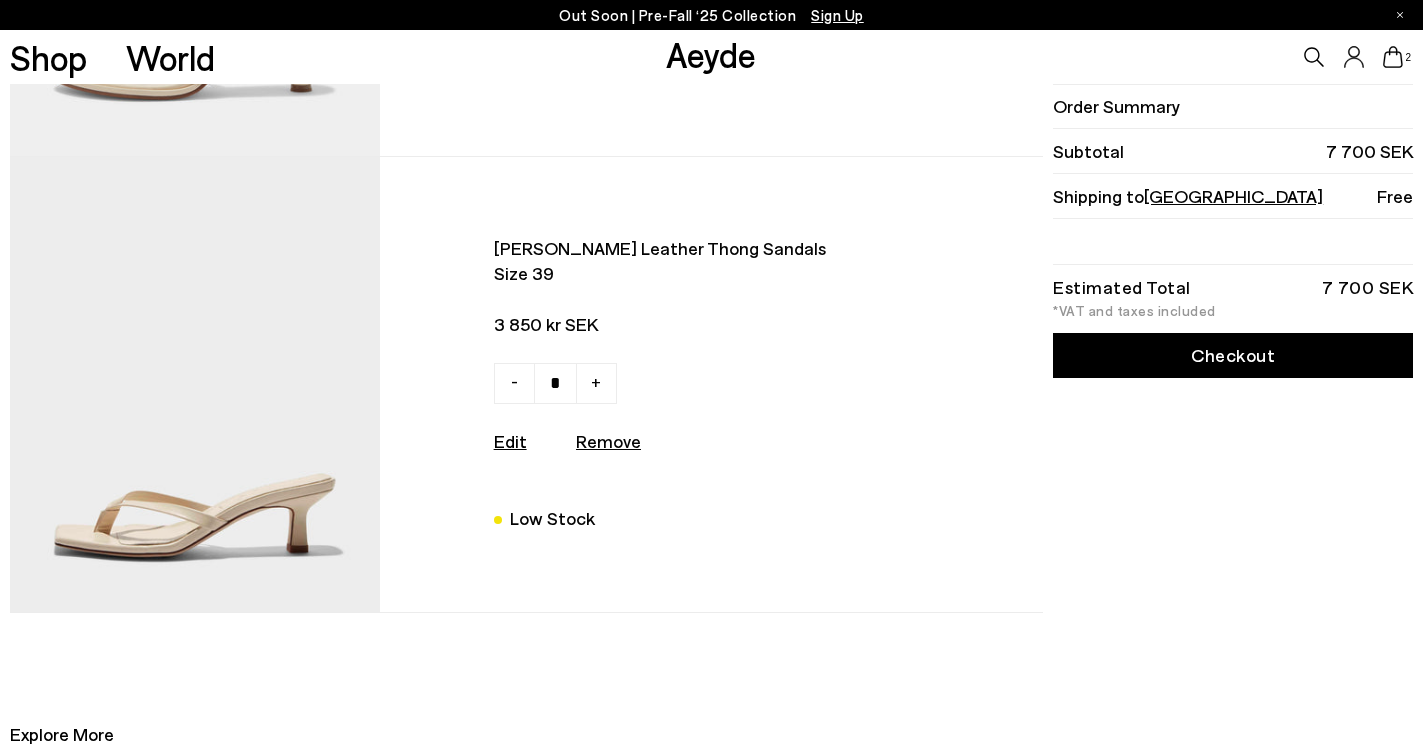 click on "Remove" at bounding box center (608, 441) 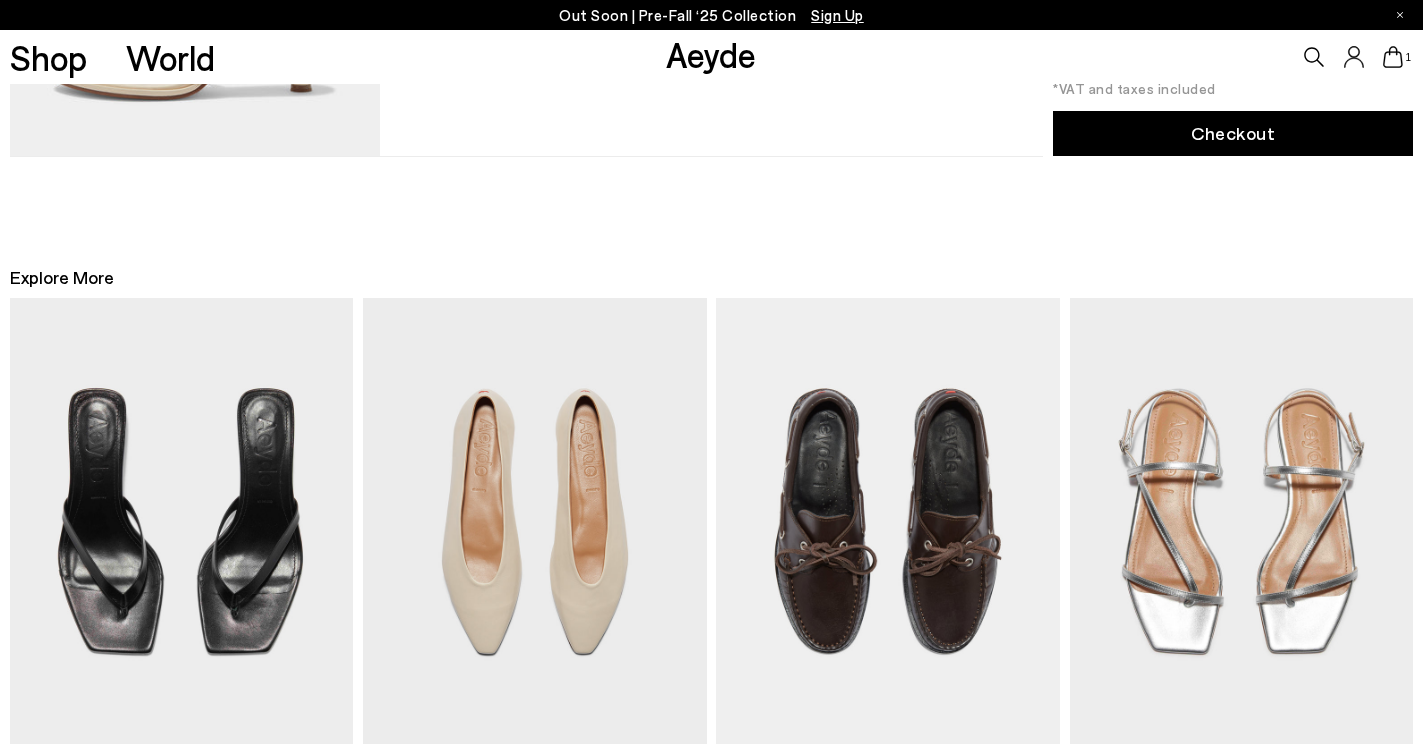 click at bounding box center (181, 521) 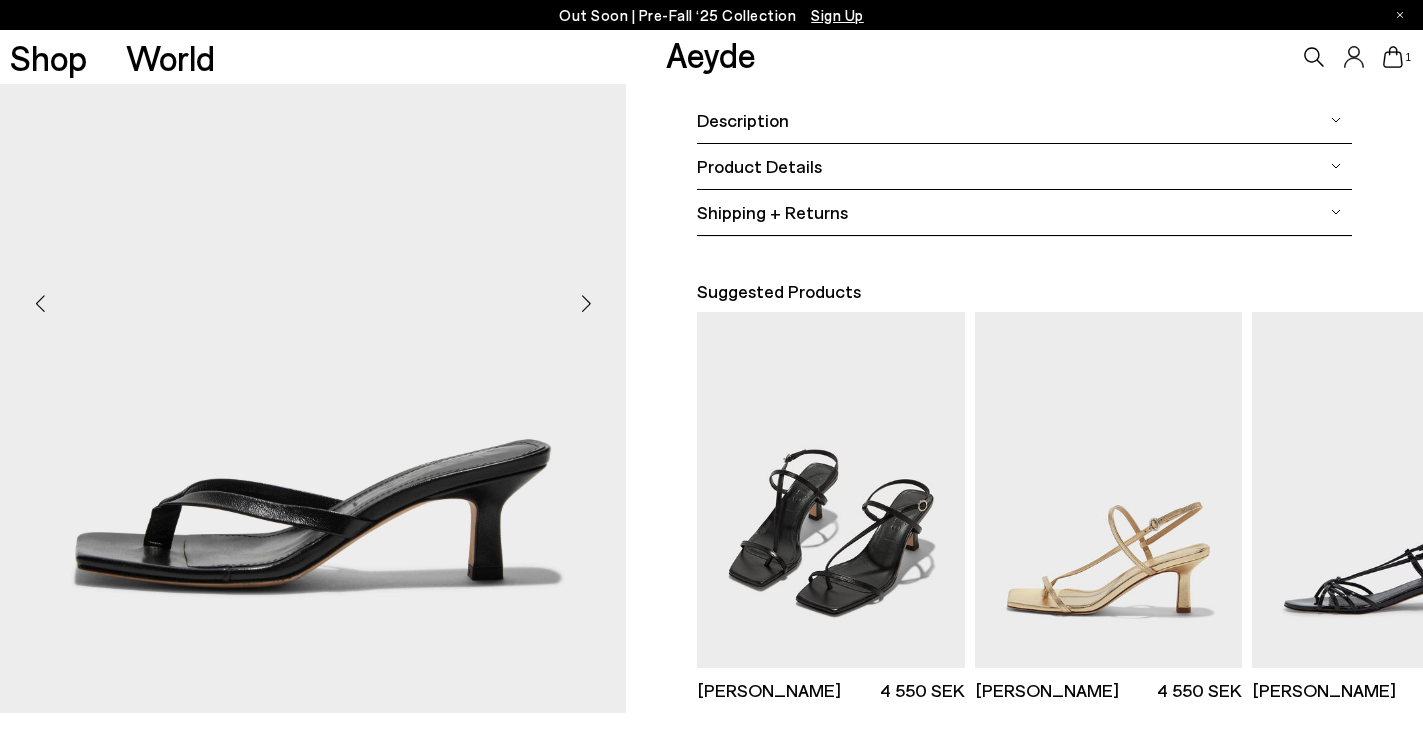 scroll, scrollTop: 0, scrollLeft: 0, axis: both 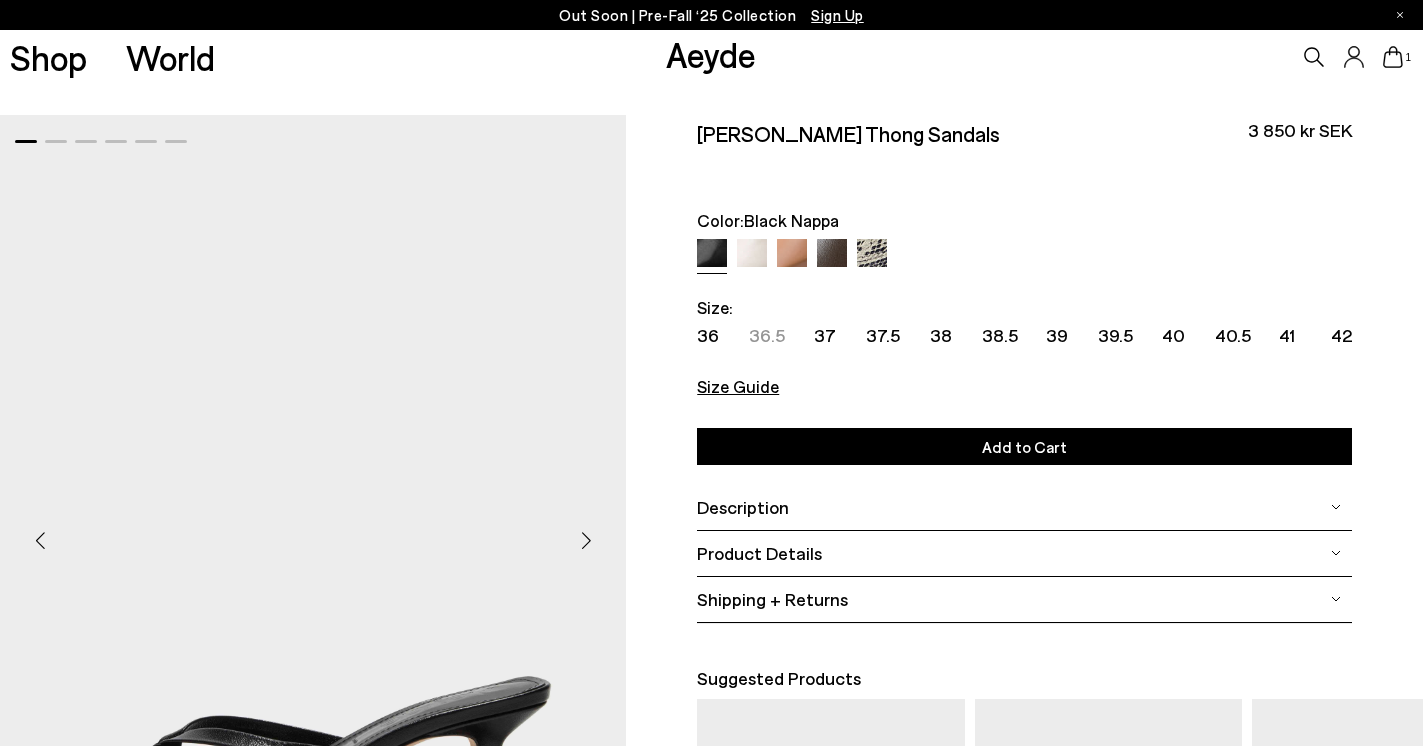 click 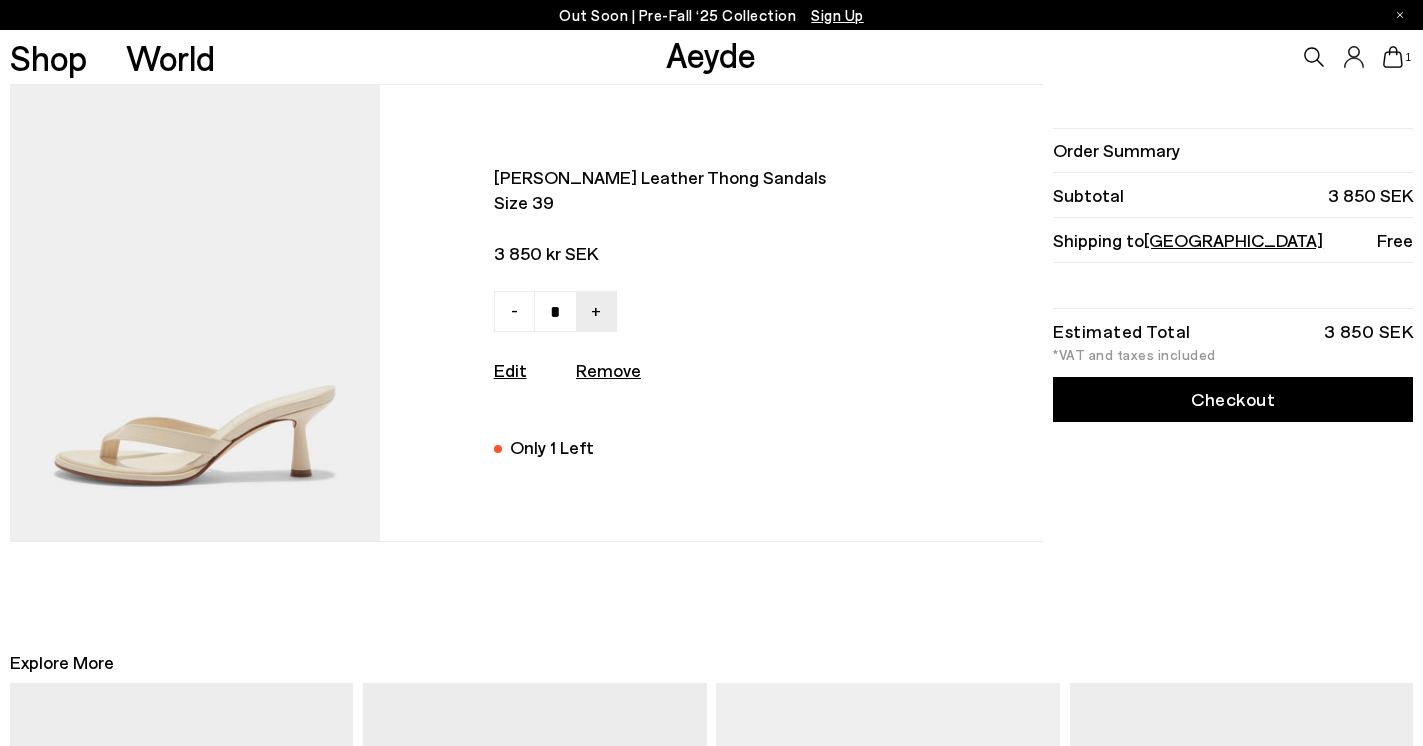 scroll, scrollTop: 0, scrollLeft: 0, axis: both 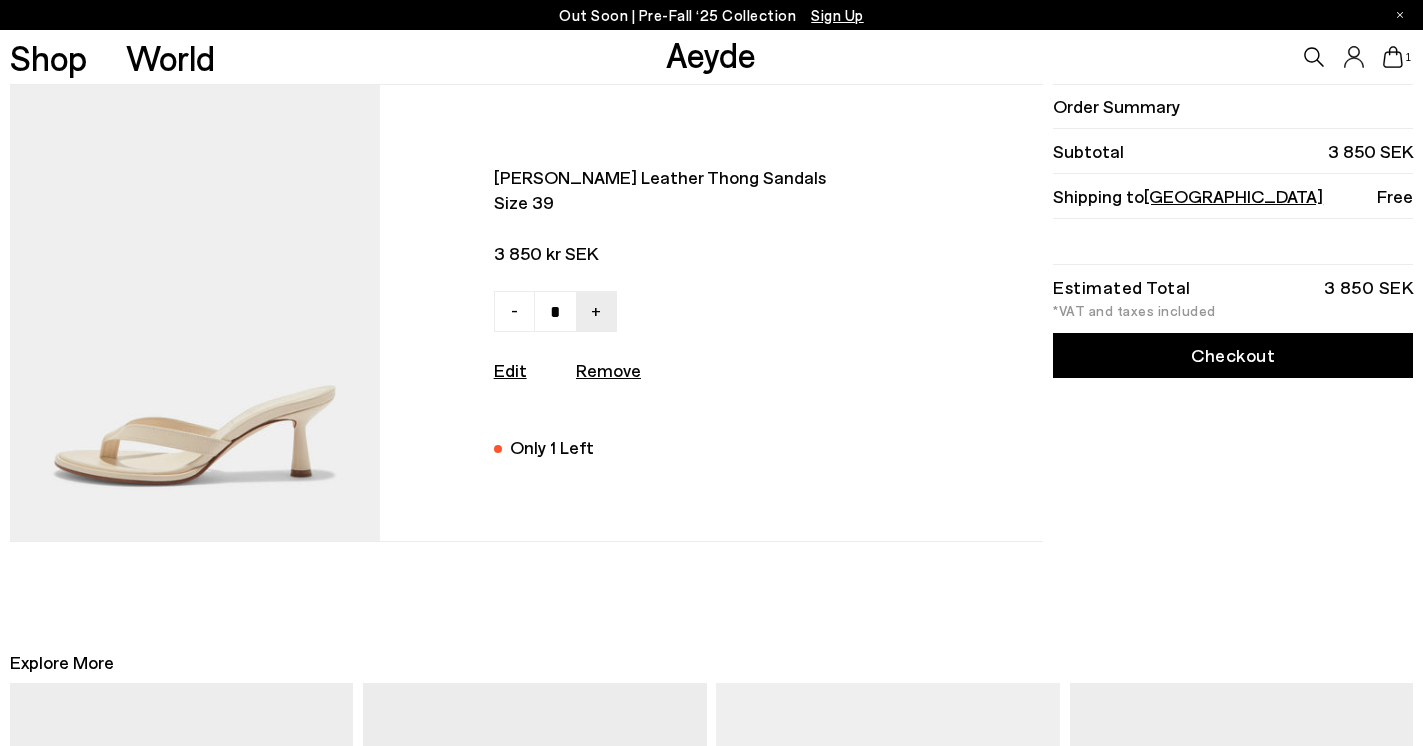 click on "Checkout" at bounding box center (1233, 355) 